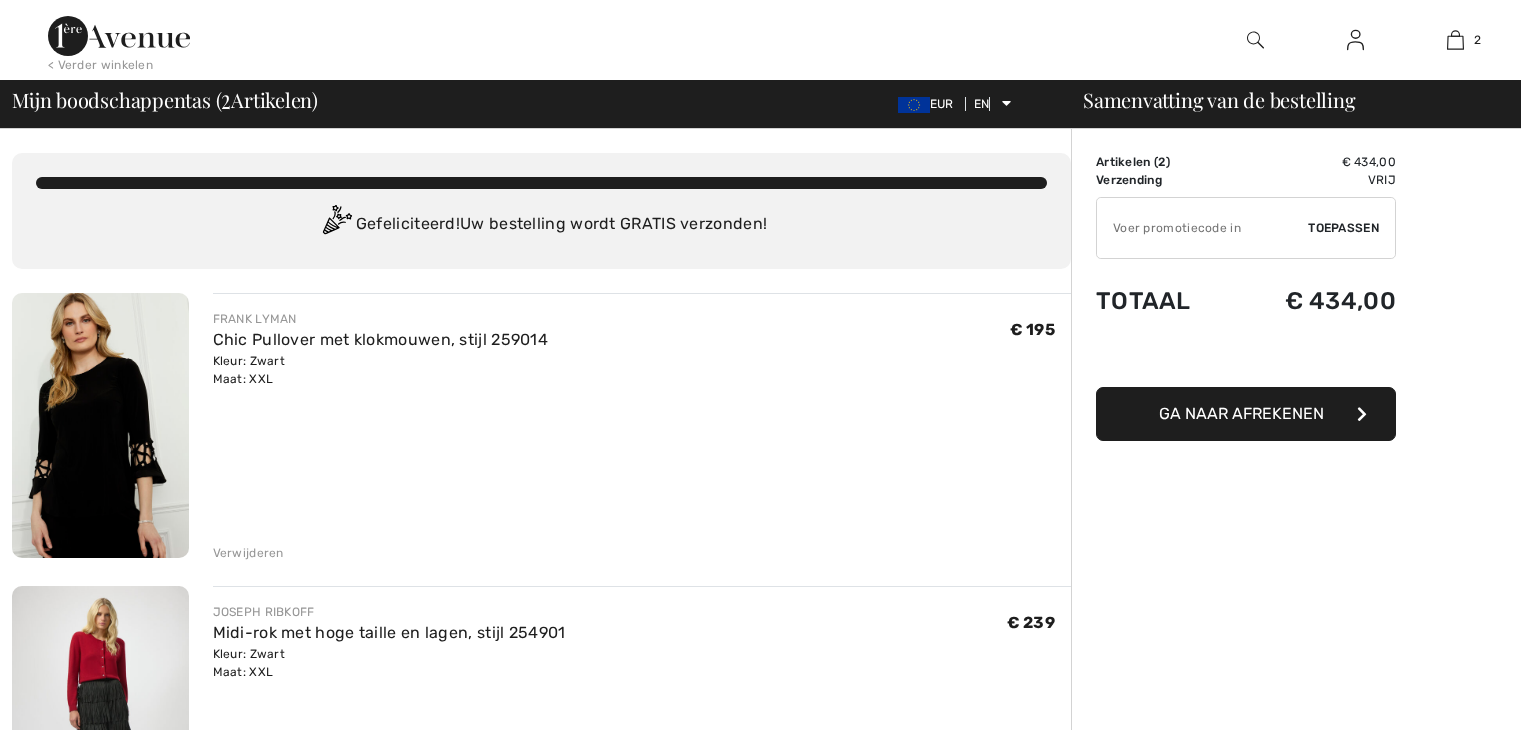 scroll, scrollTop: 0, scrollLeft: 0, axis: both 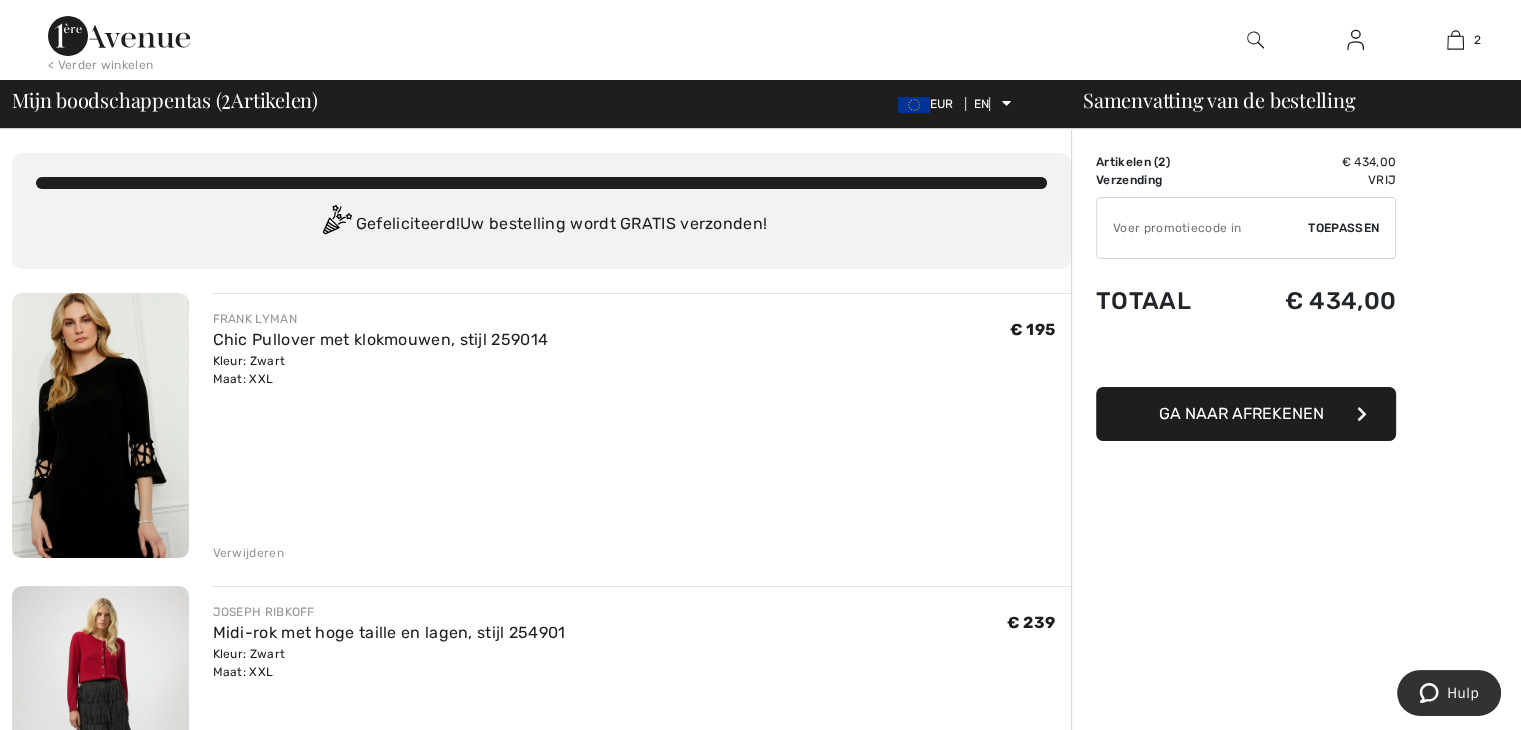 click at bounding box center (1355, 40) 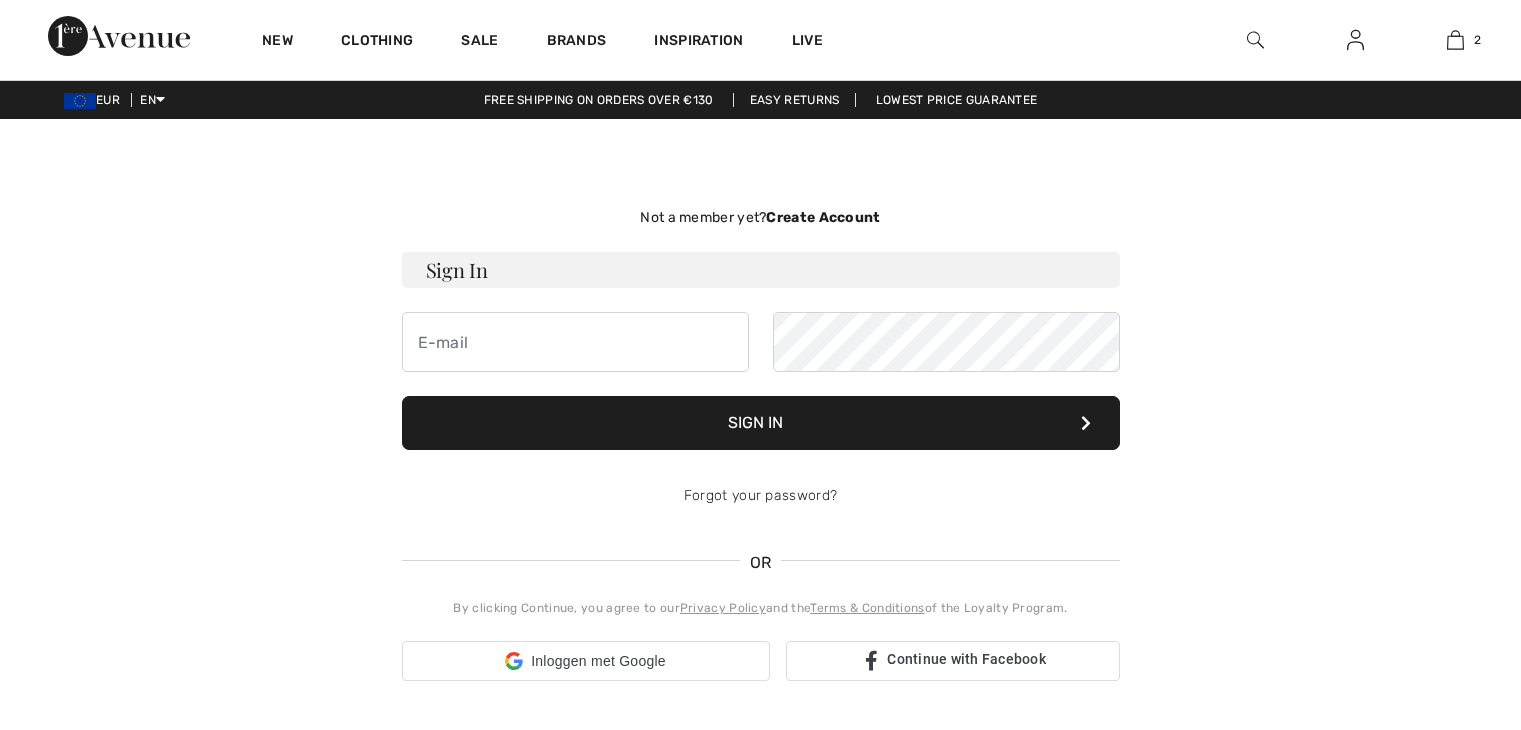 scroll, scrollTop: 0, scrollLeft: 0, axis: both 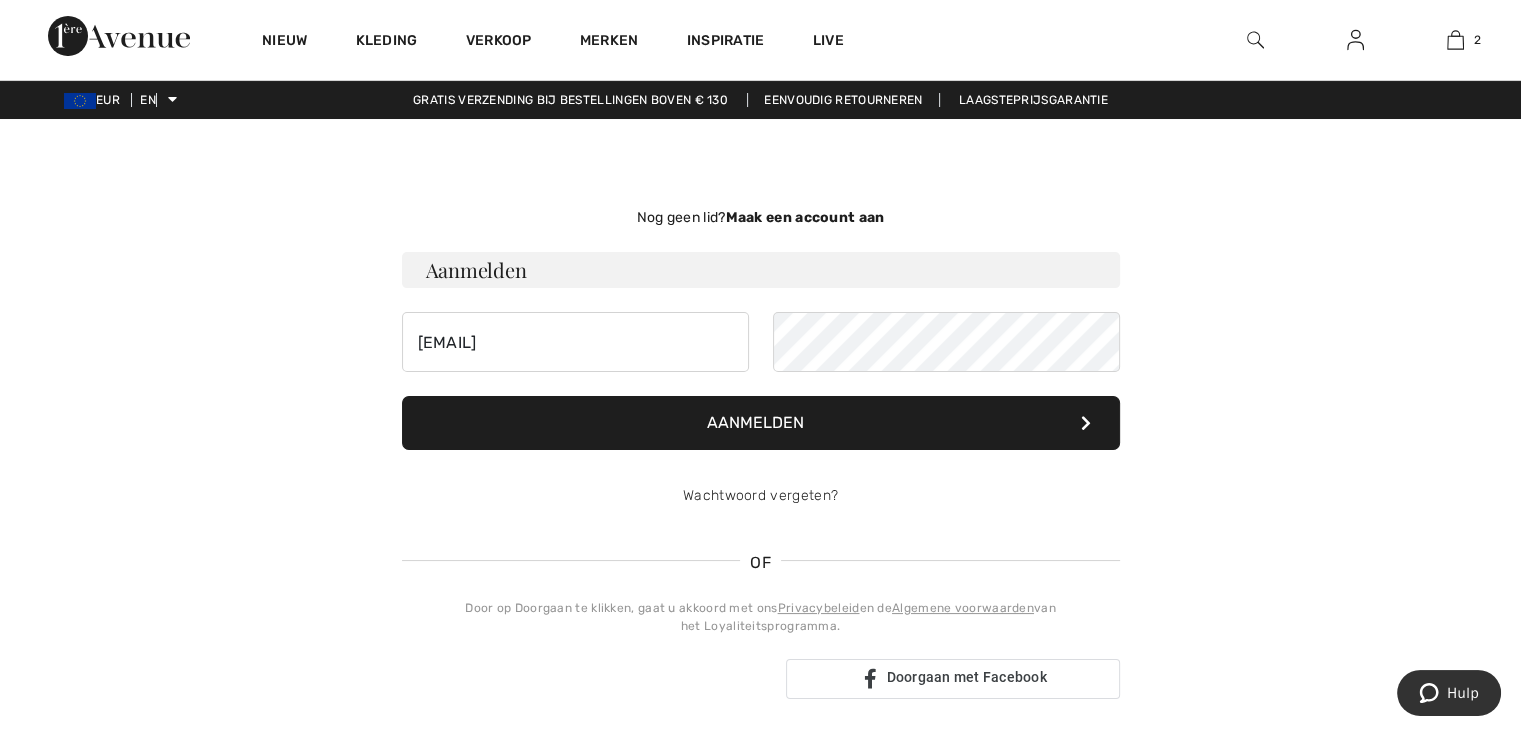 click on "Aanmelden" at bounding box center [755, 422] 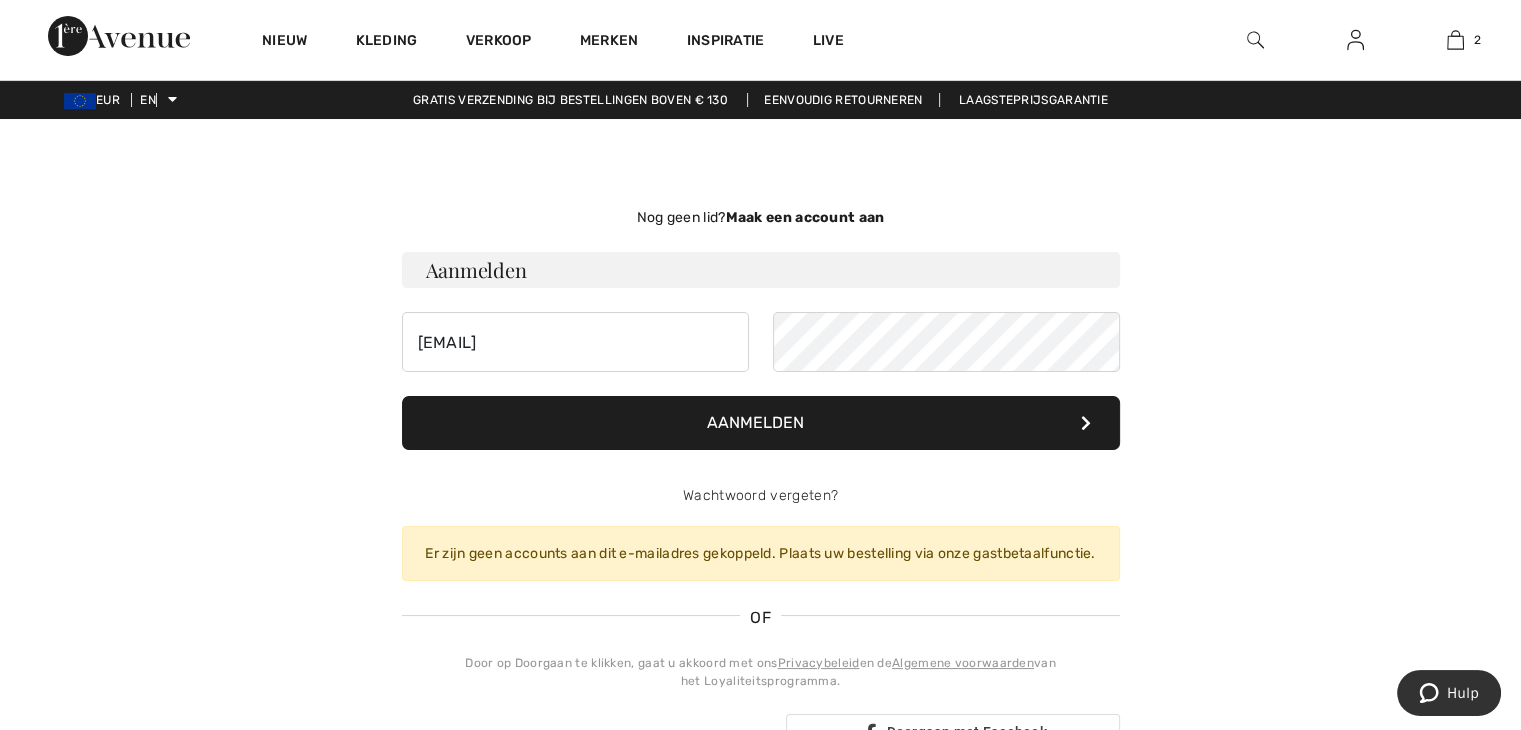 click on "Aanmelden" at bounding box center [755, 422] 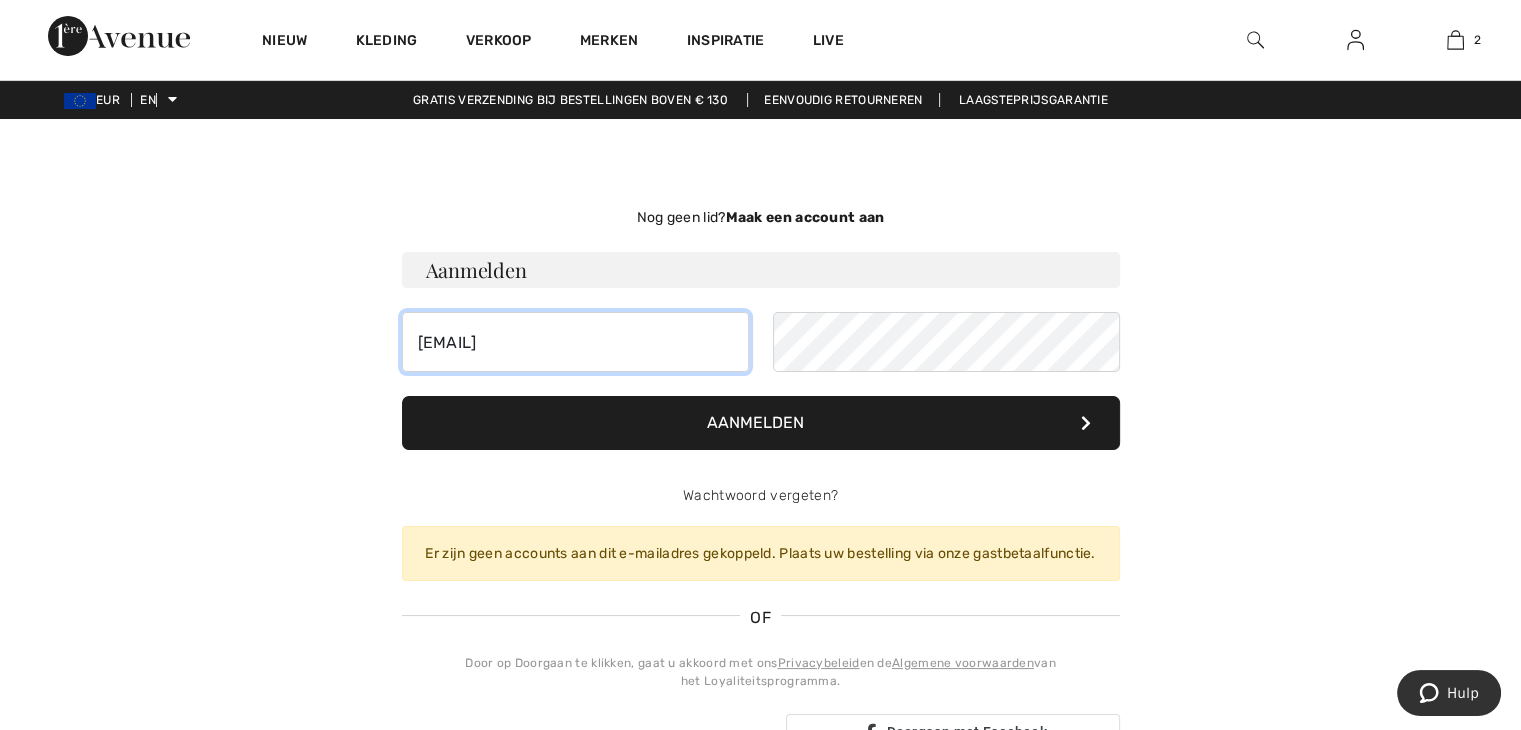 click on "info@example.com" at bounding box center [575, 342] 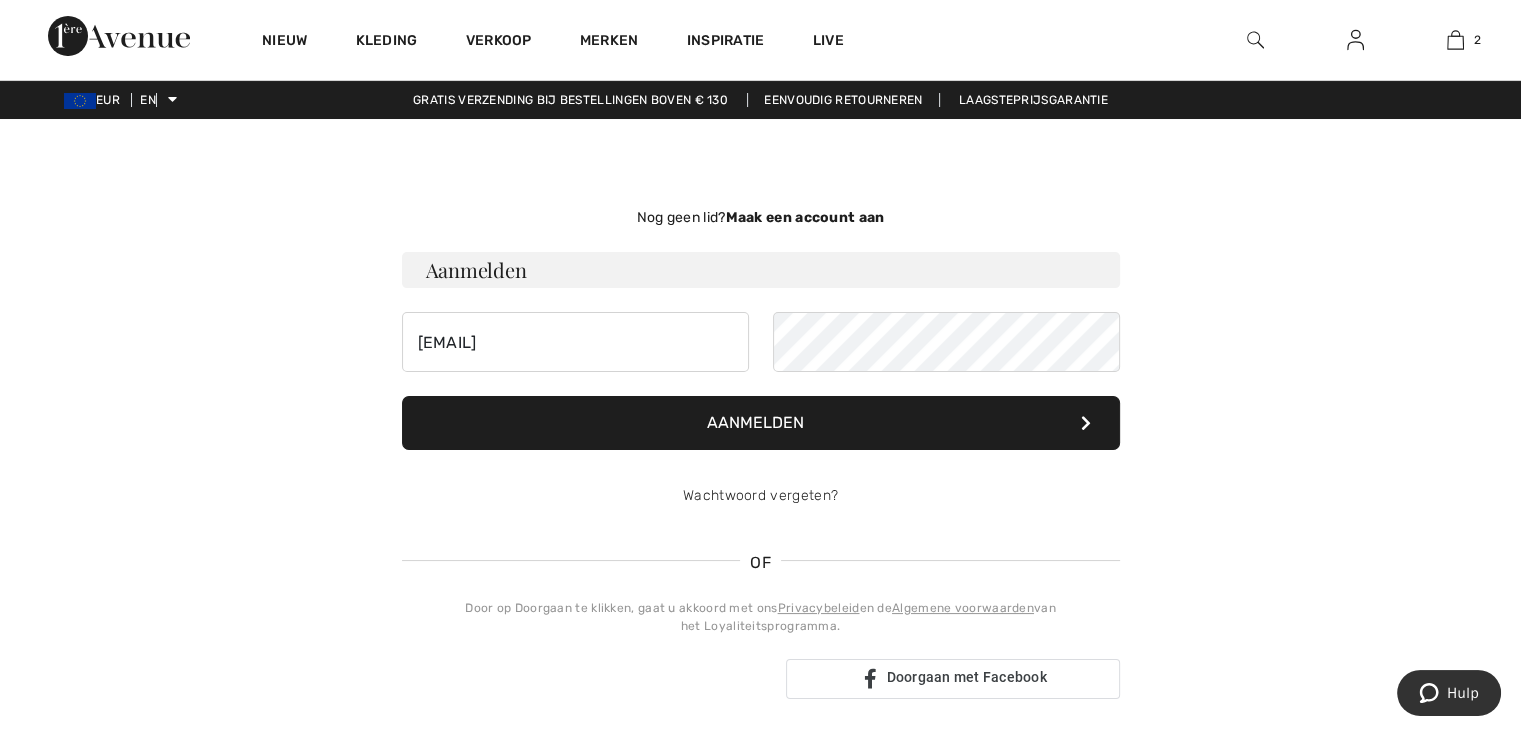 click on "Aanmelden" at bounding box center (755, 422) 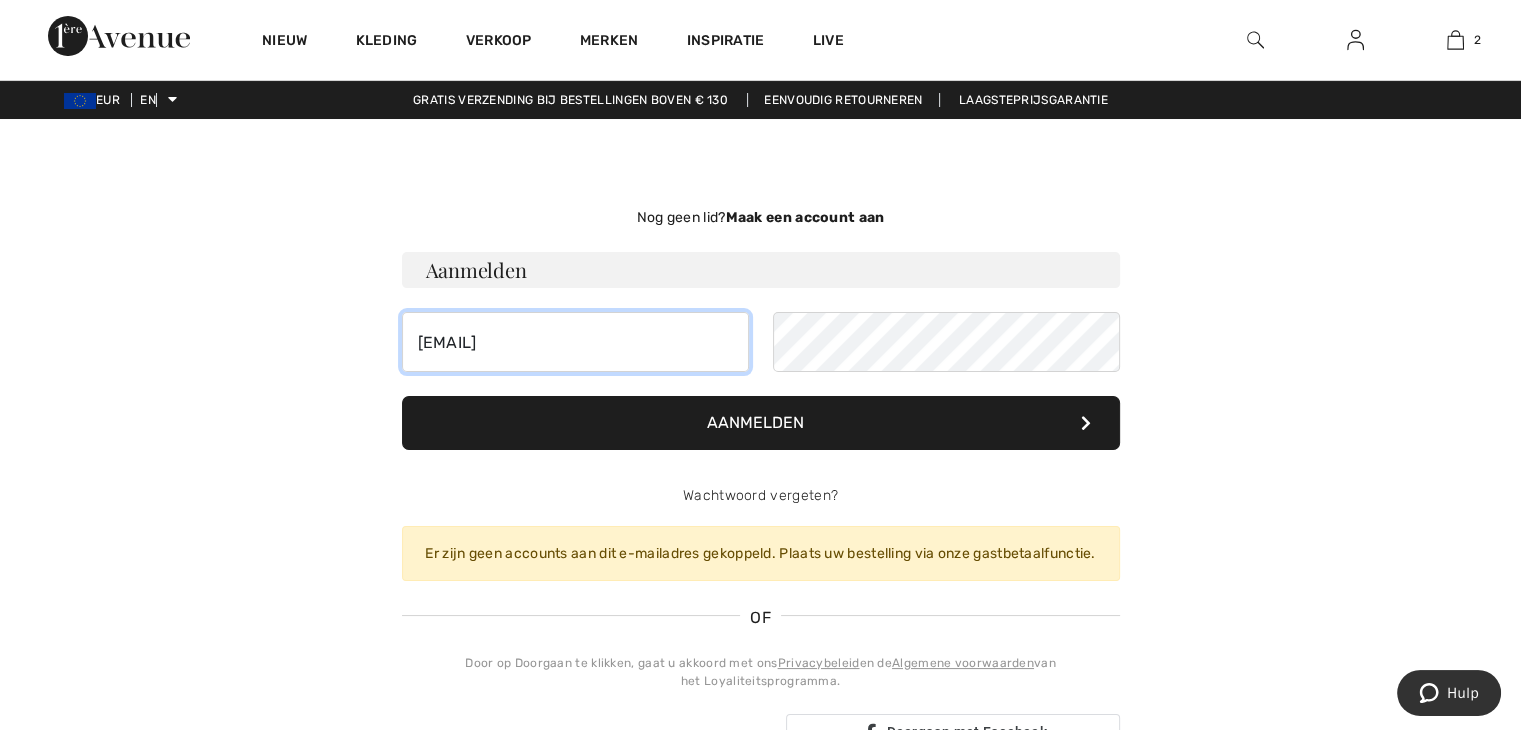 click on "info@placedumarche.nl" at bounding box center [575, 342] 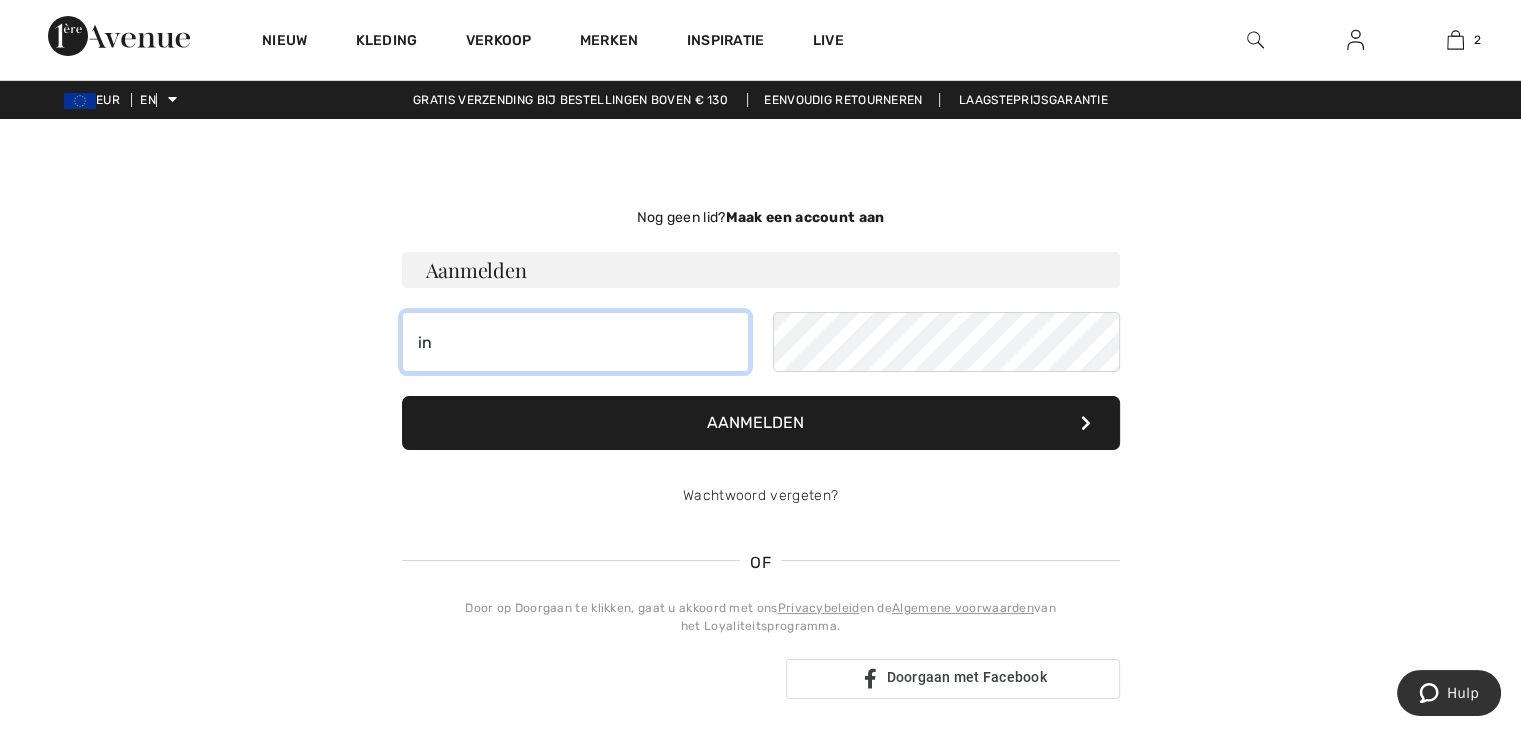 type on "i" 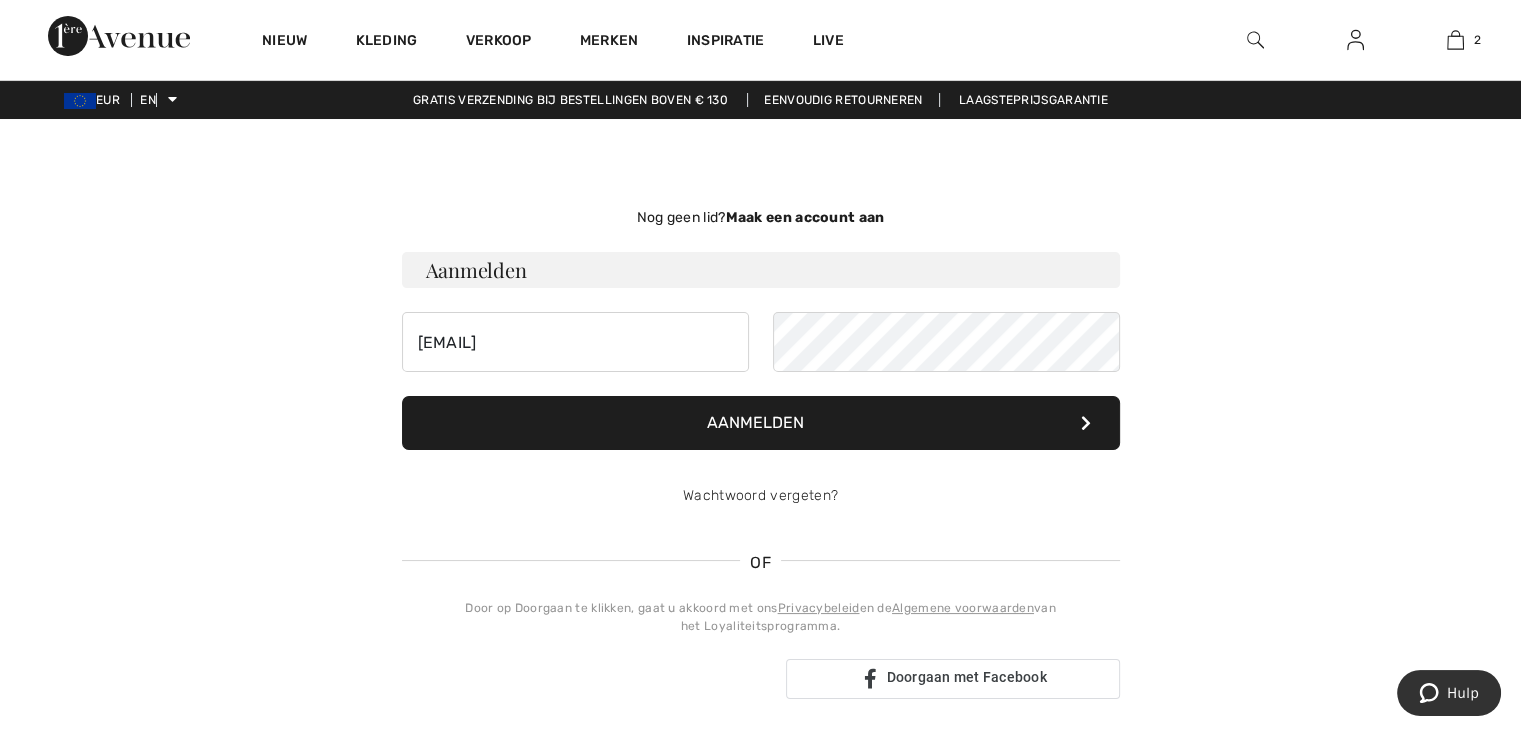 click on "Aanmelden" at bounding box center [761, 423] 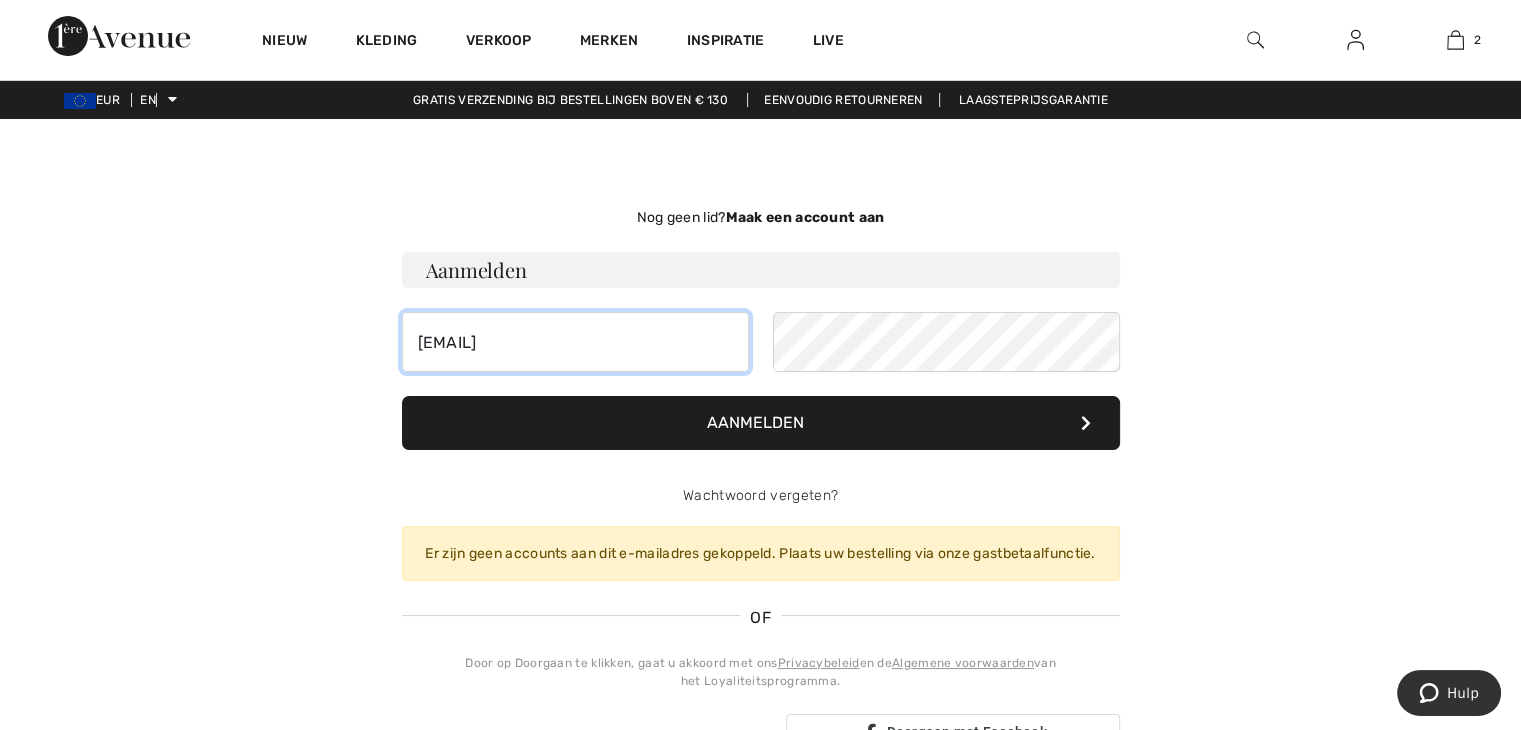 click on "leopold@zeelandnet.nl" at bounding box center [575, 342] 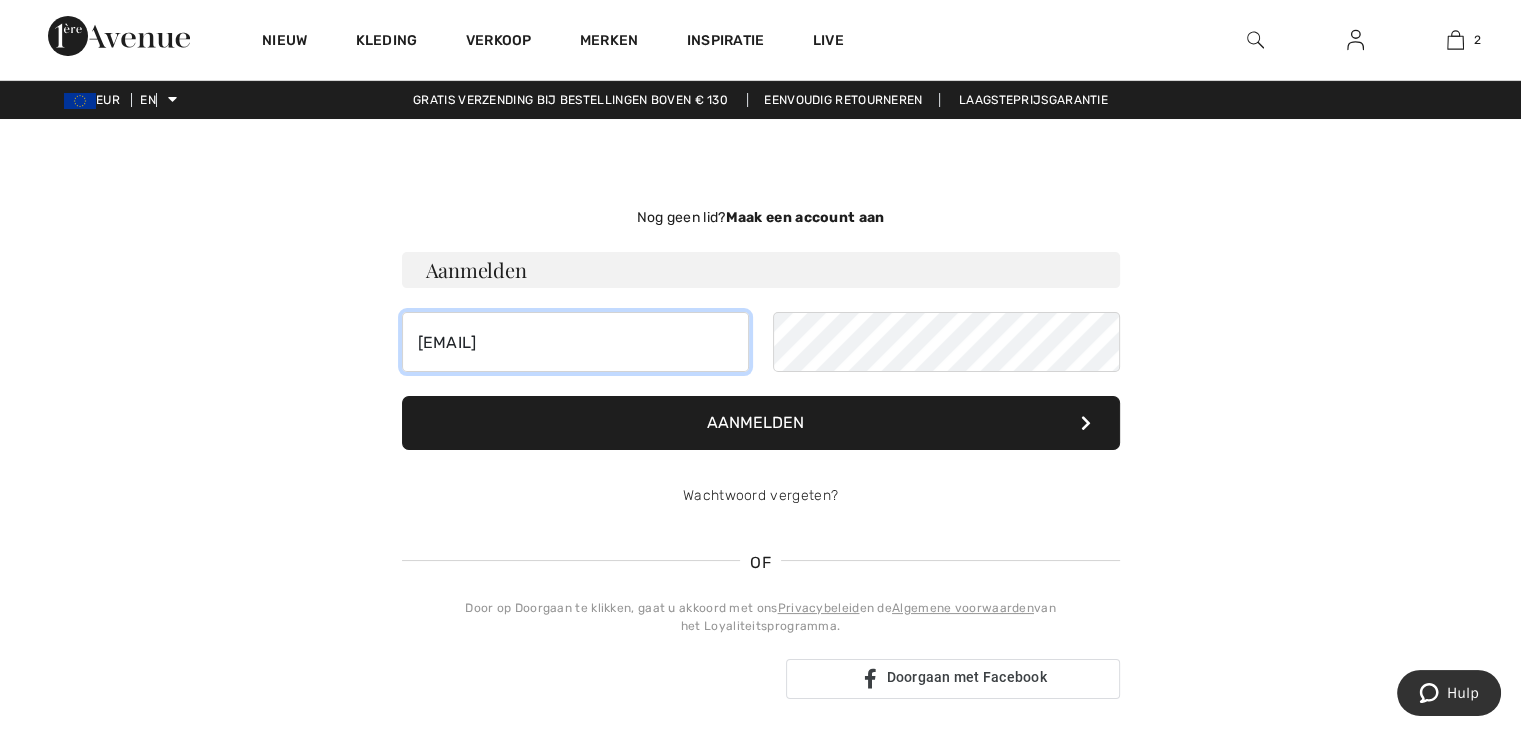 type on "info@placedumarche.nl" 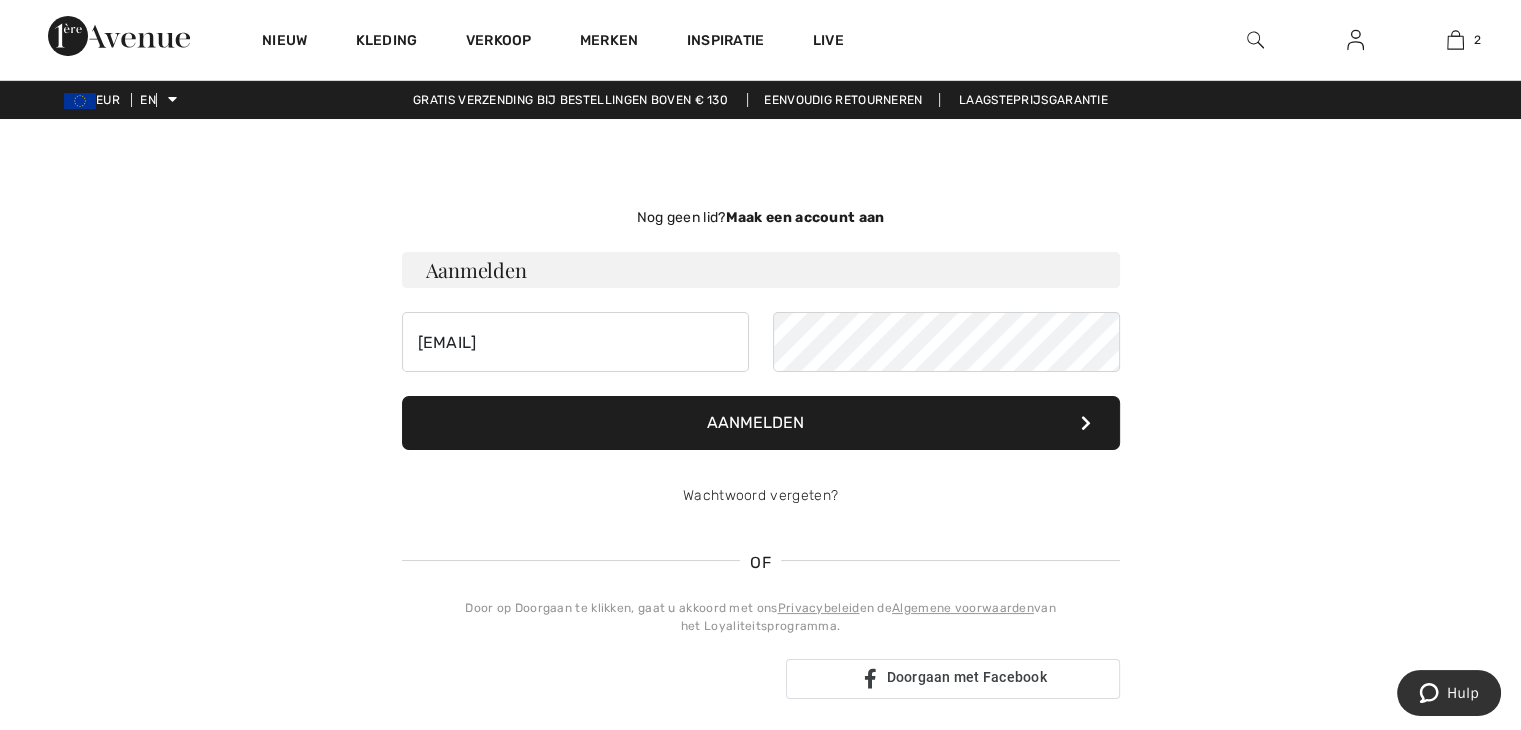 click on "Aanmelden" at bounding box center (761, 423) 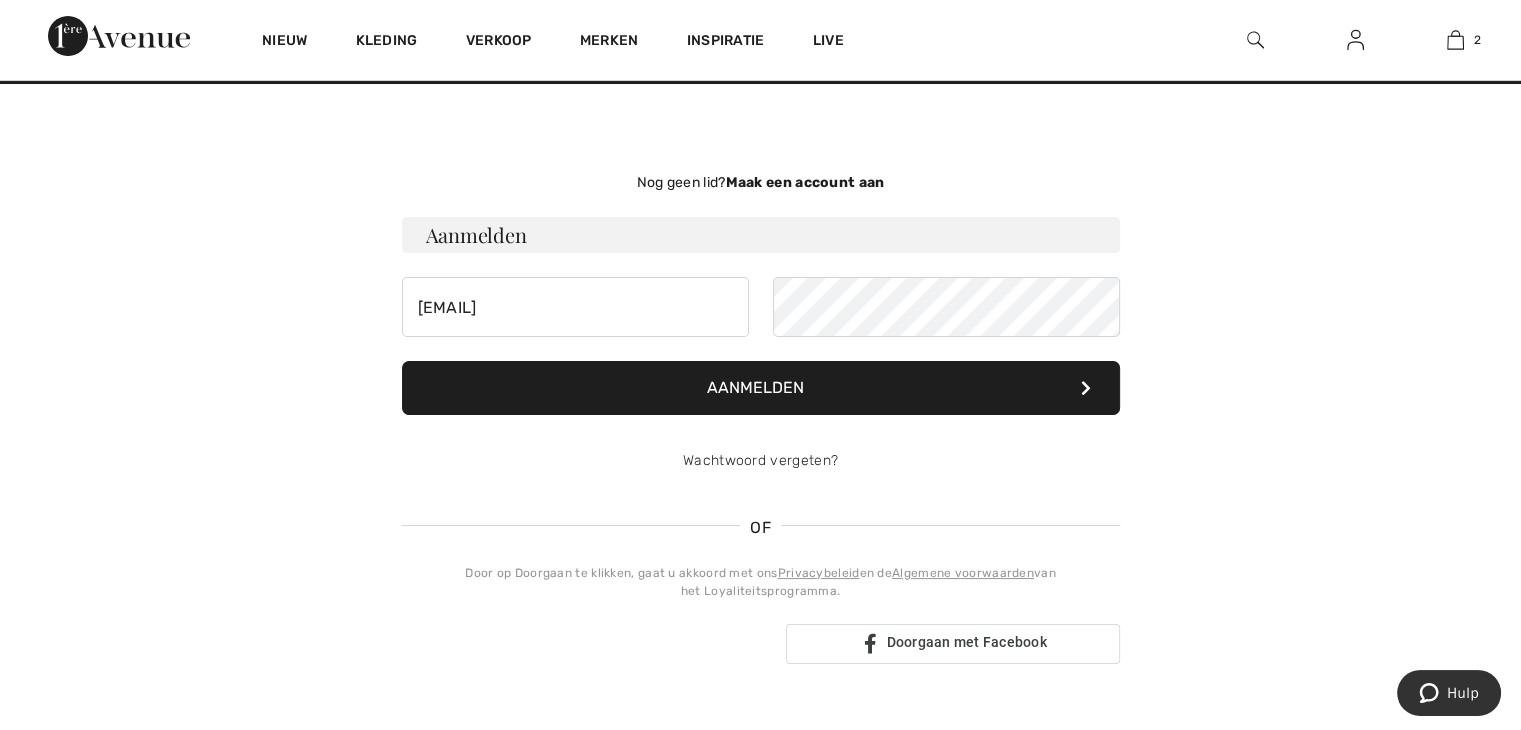 scroll, scrollTop: 0, scrollLeft: 0, axis: both 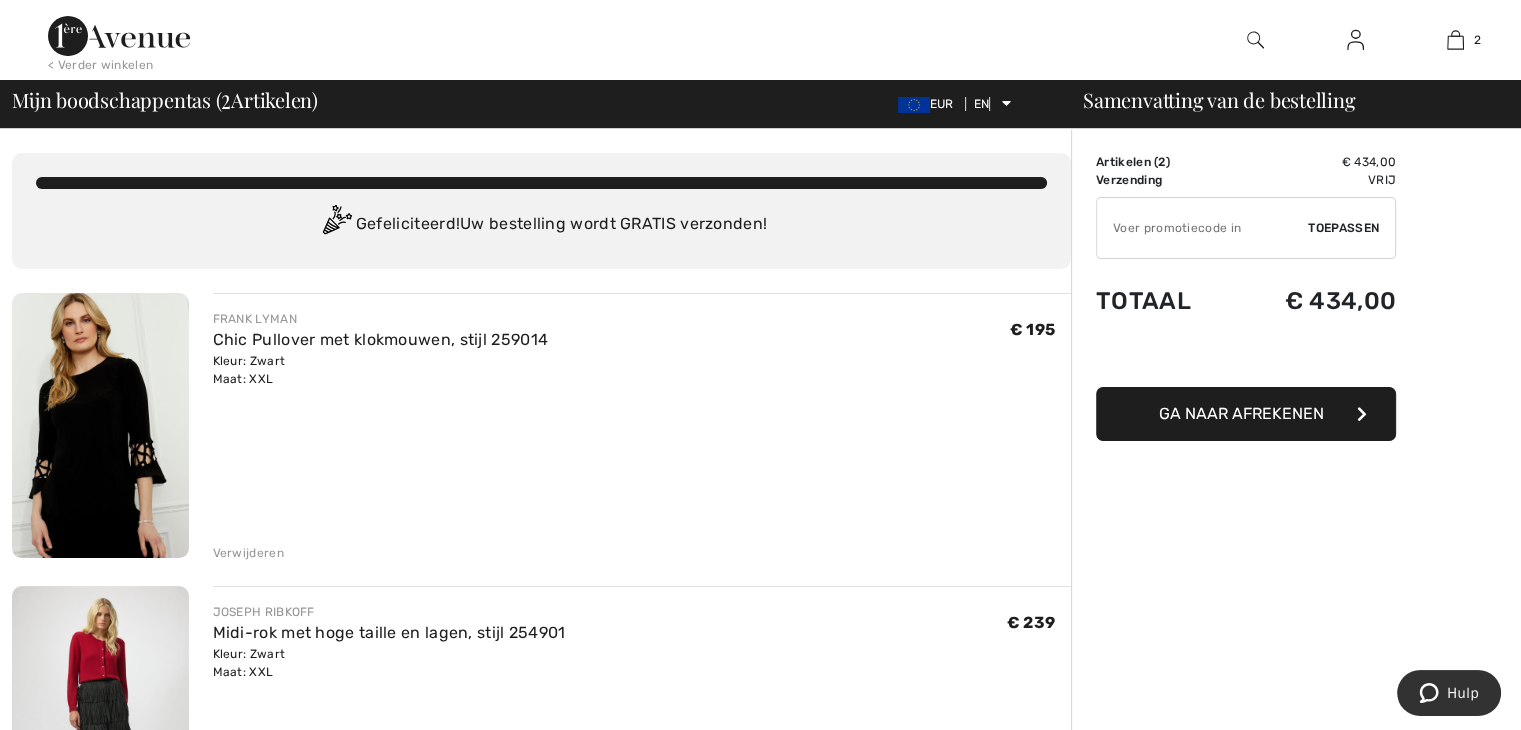 click on "Ga naar afrekenen" at bounding box center (1246, 414) 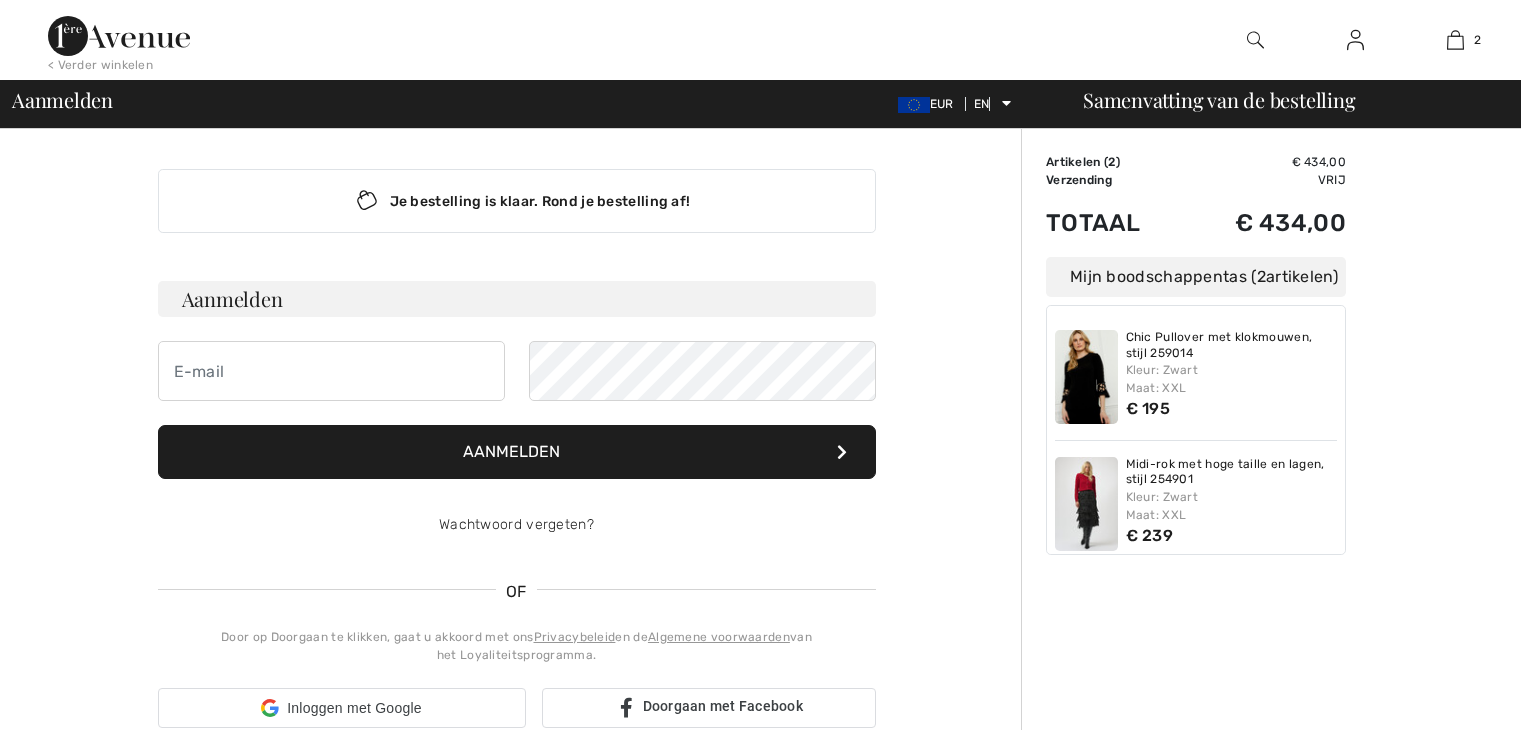 scroll, scrollTop: 0, scrollLeft: 0, axis: both 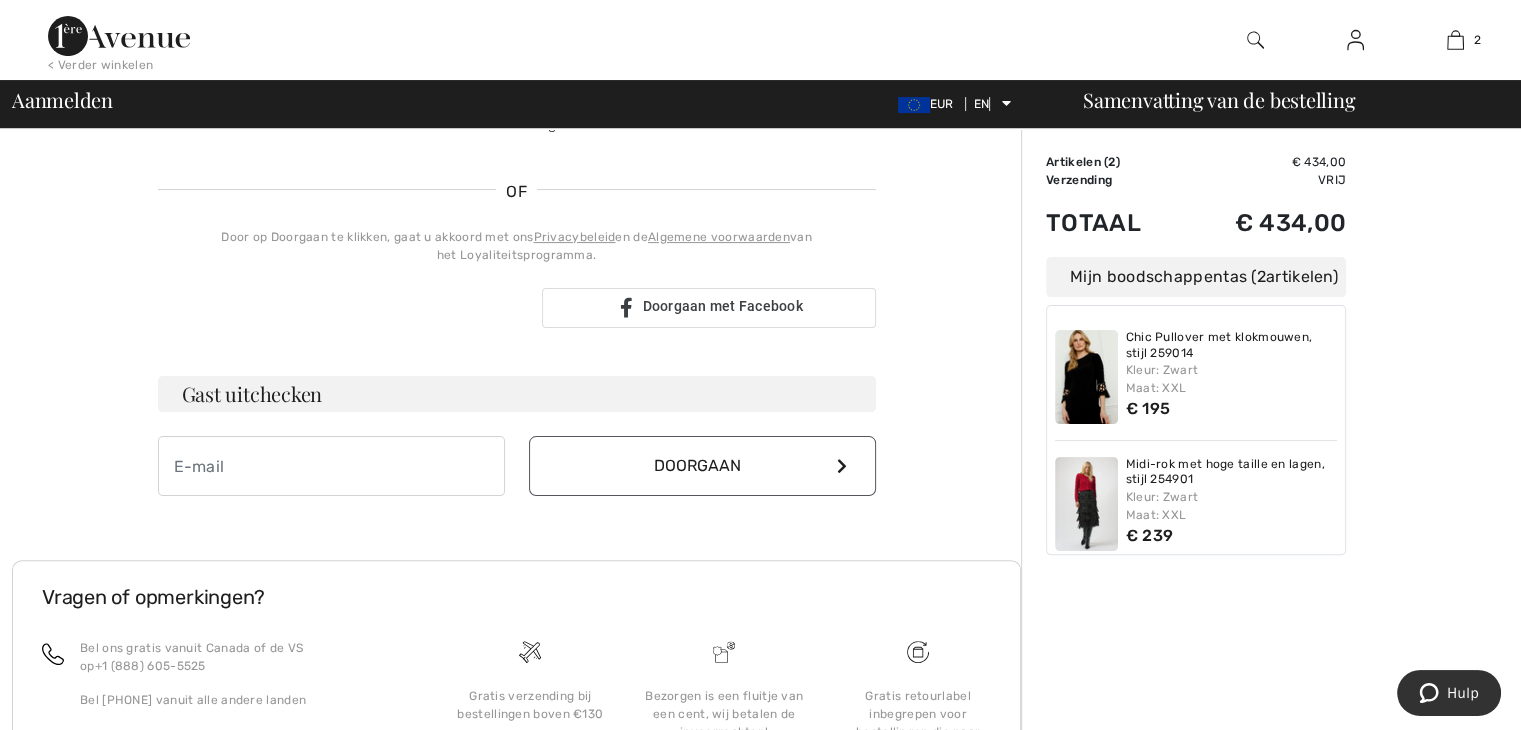 type on "[EMAIL]" 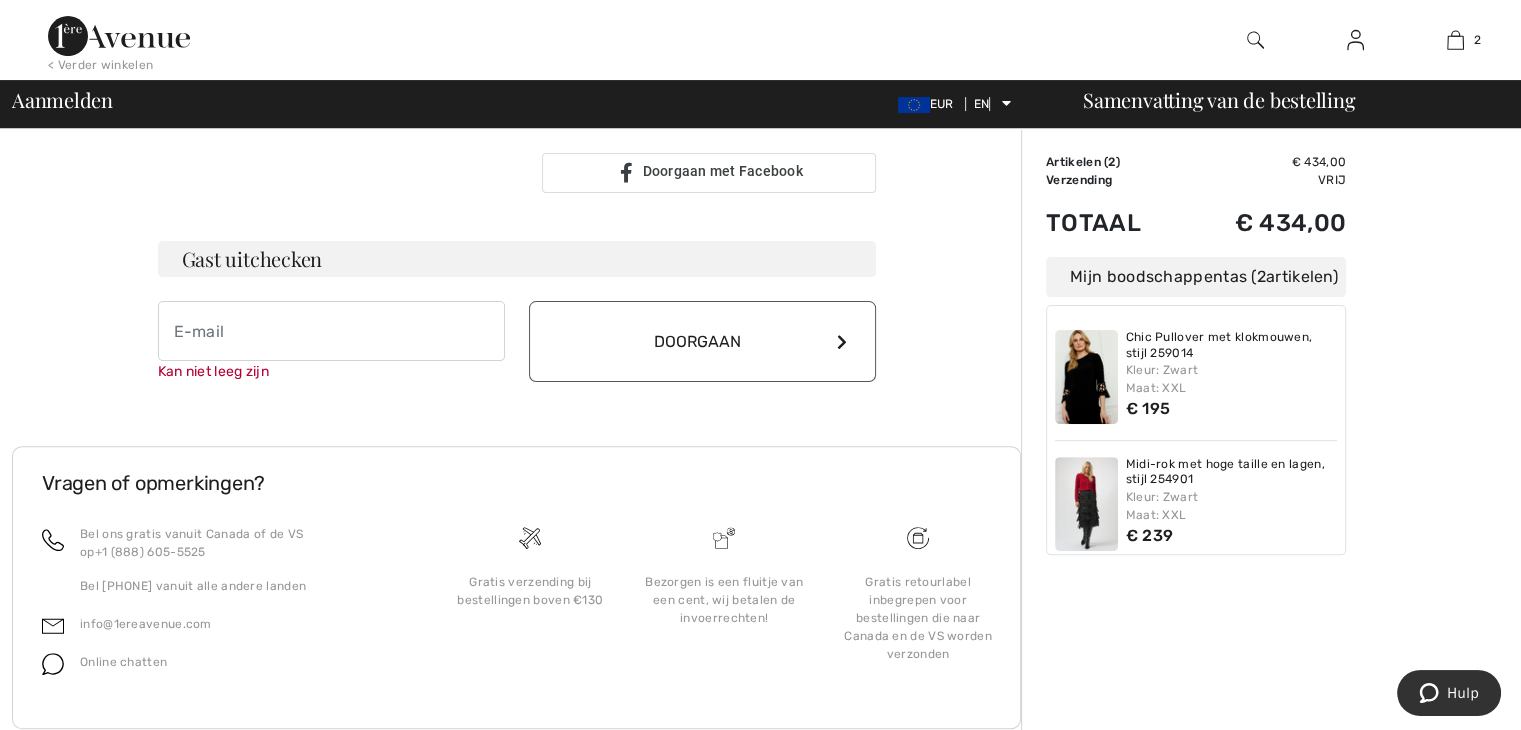 scroll, scrollTop: 583, scrollLeft: 0, axis: vertical 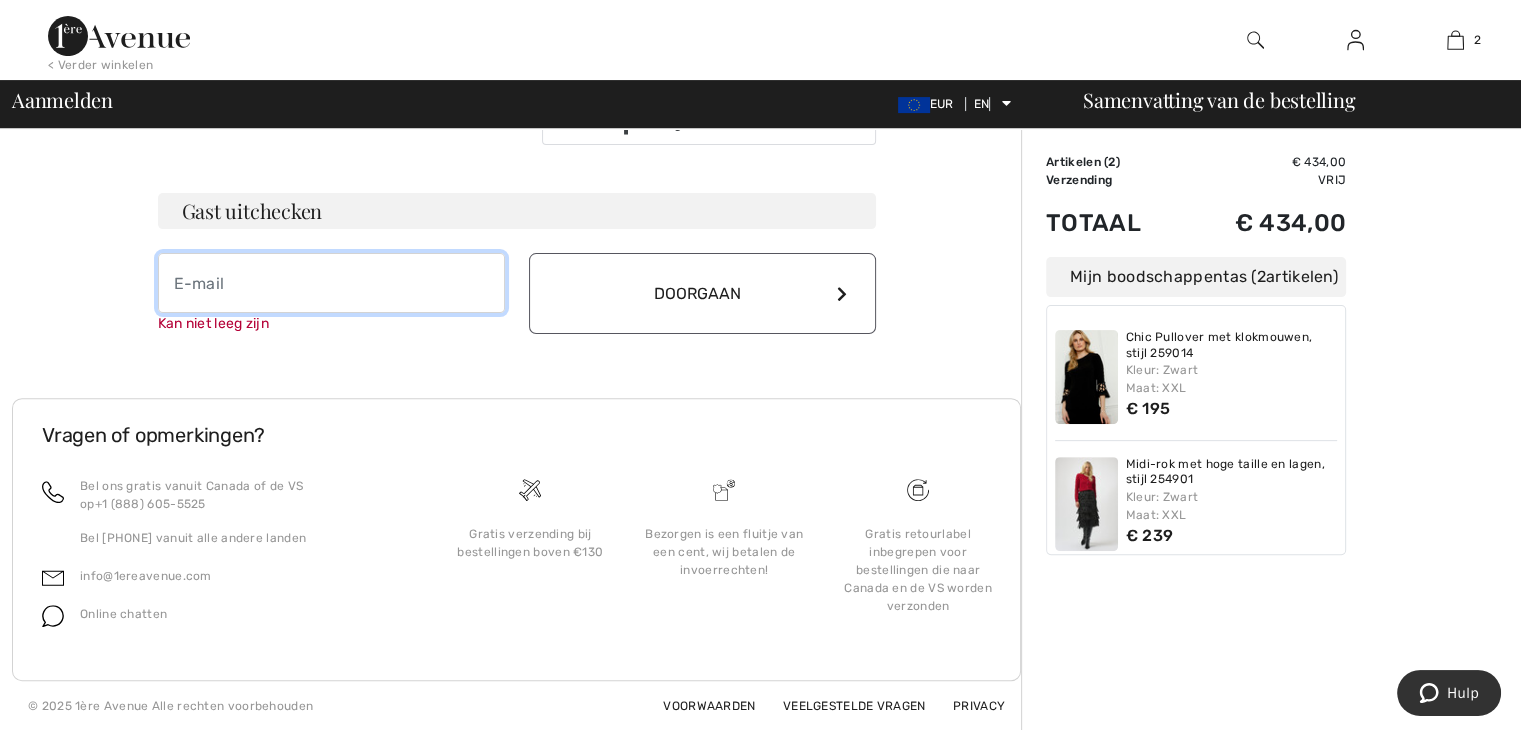 click at bounding box center [331, 283] 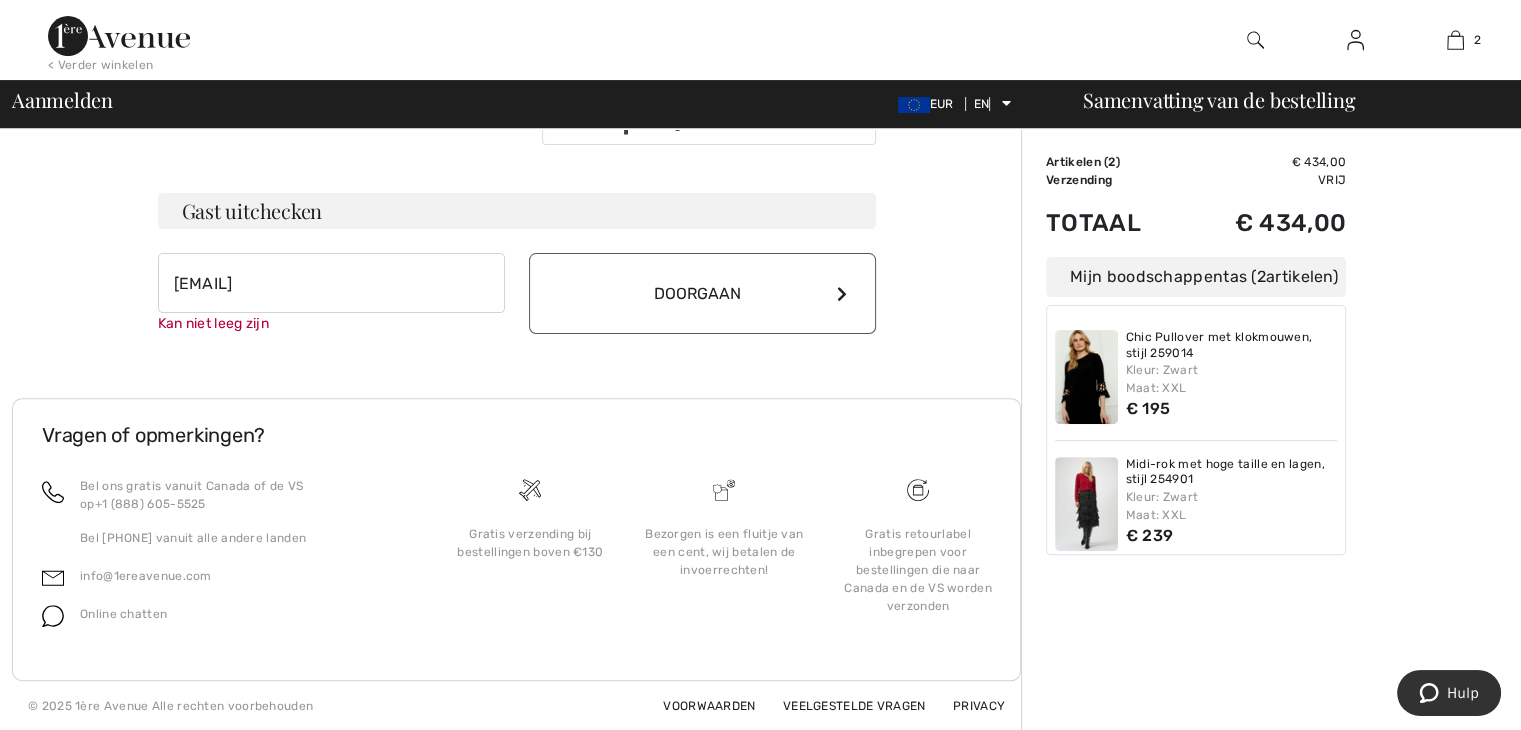scroll, scrollTop: 562, scrollLeft: 0, axis: vertical 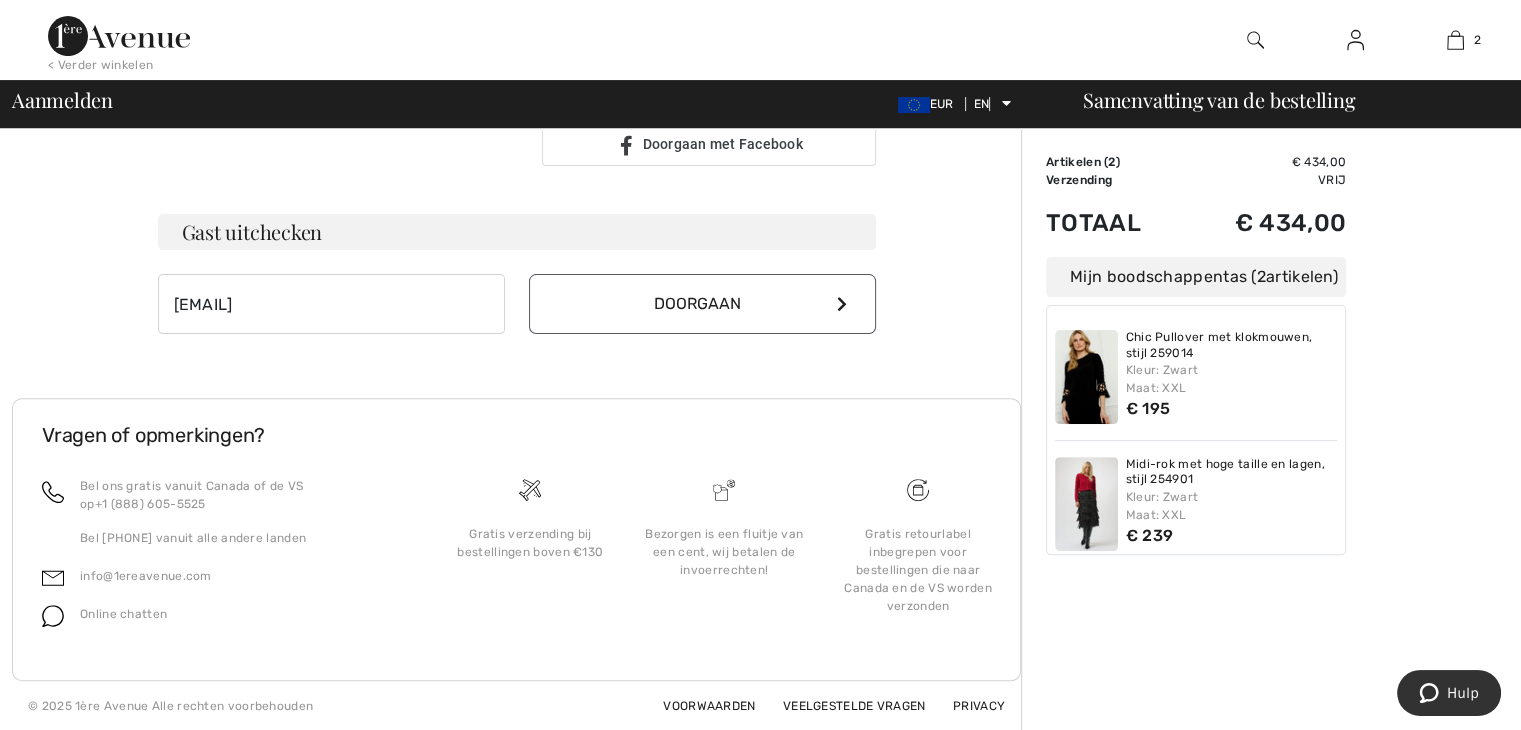 click on "Doorgaan" at bounding box center [702, 304] 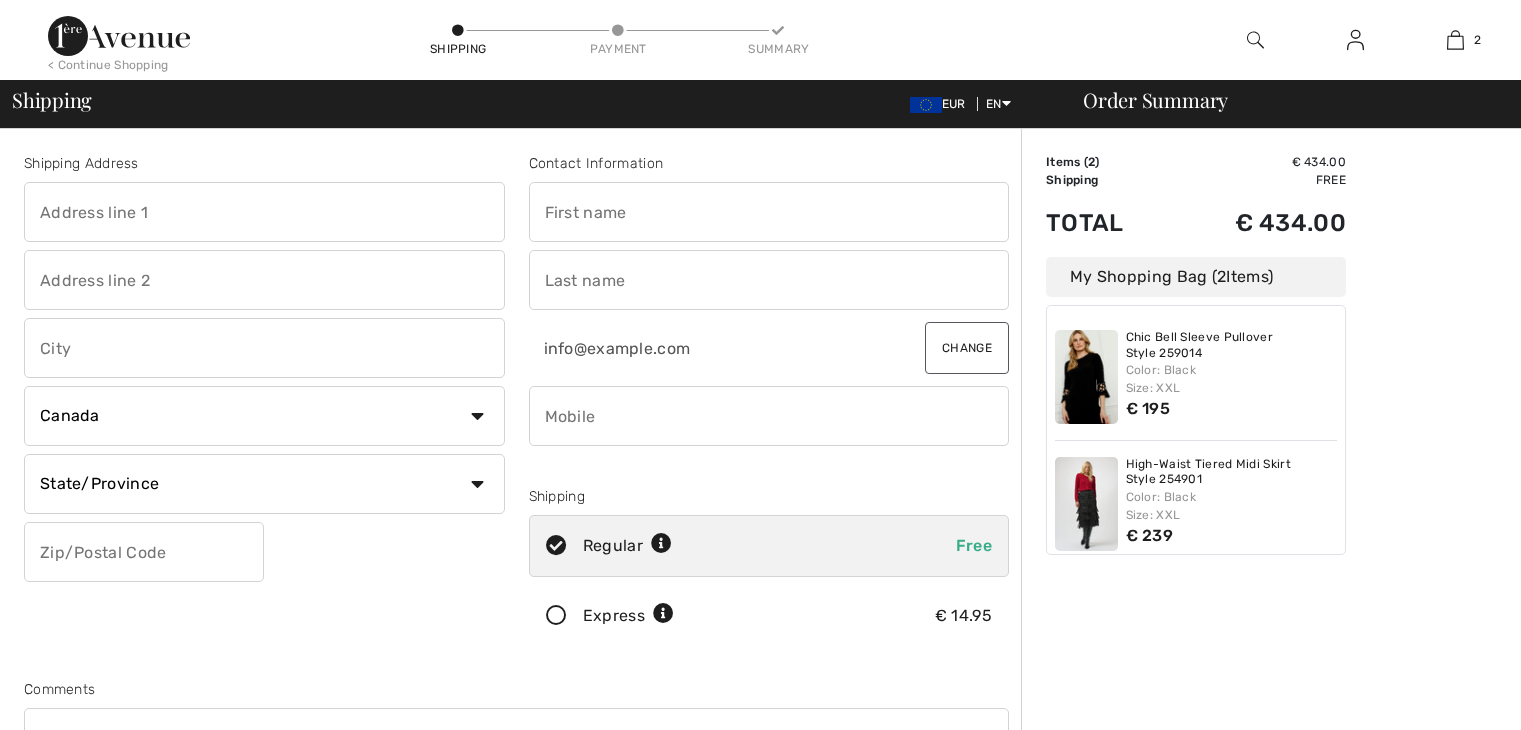 scroll, scrollTop: 0, scrollLeft: 0, axis: both 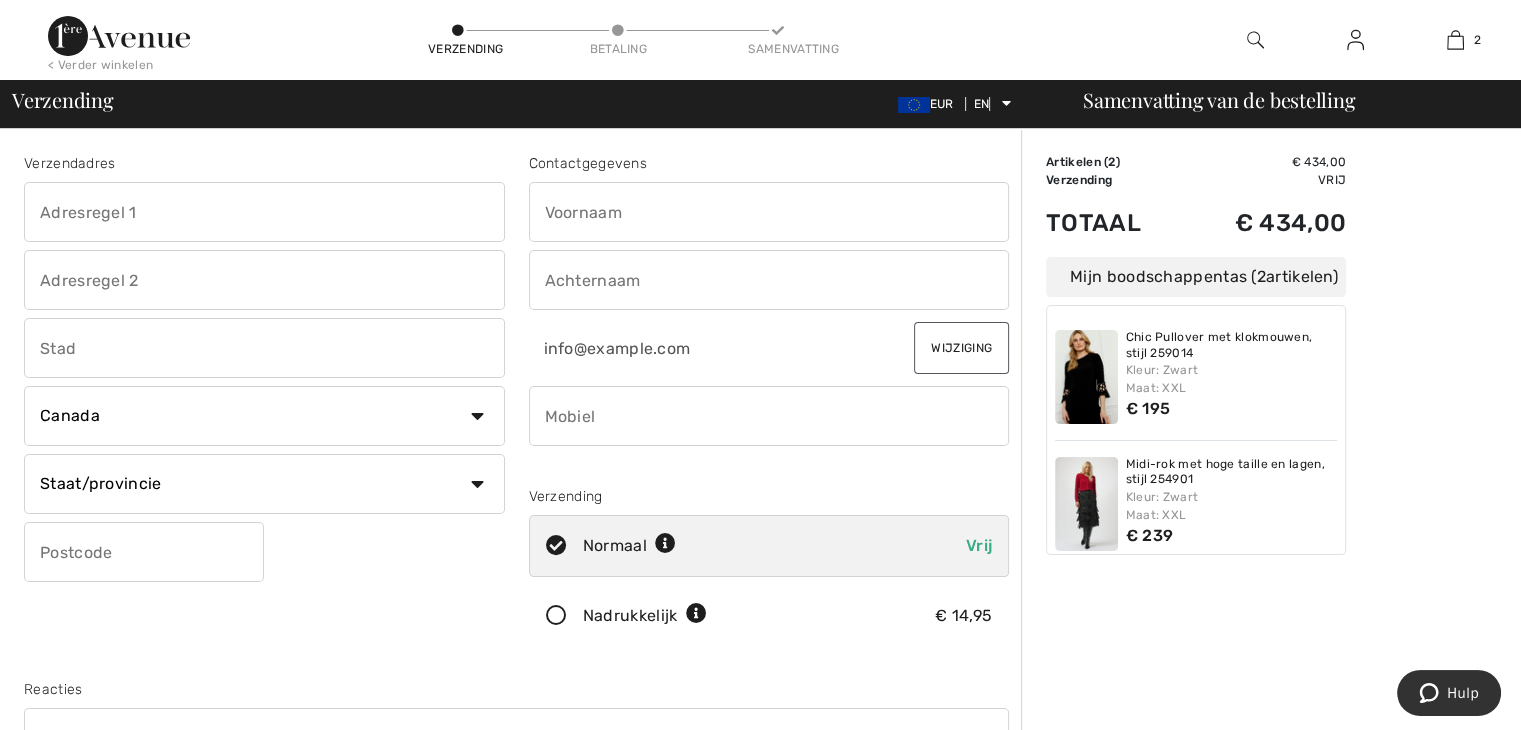 click at bounding box center (769, 212) 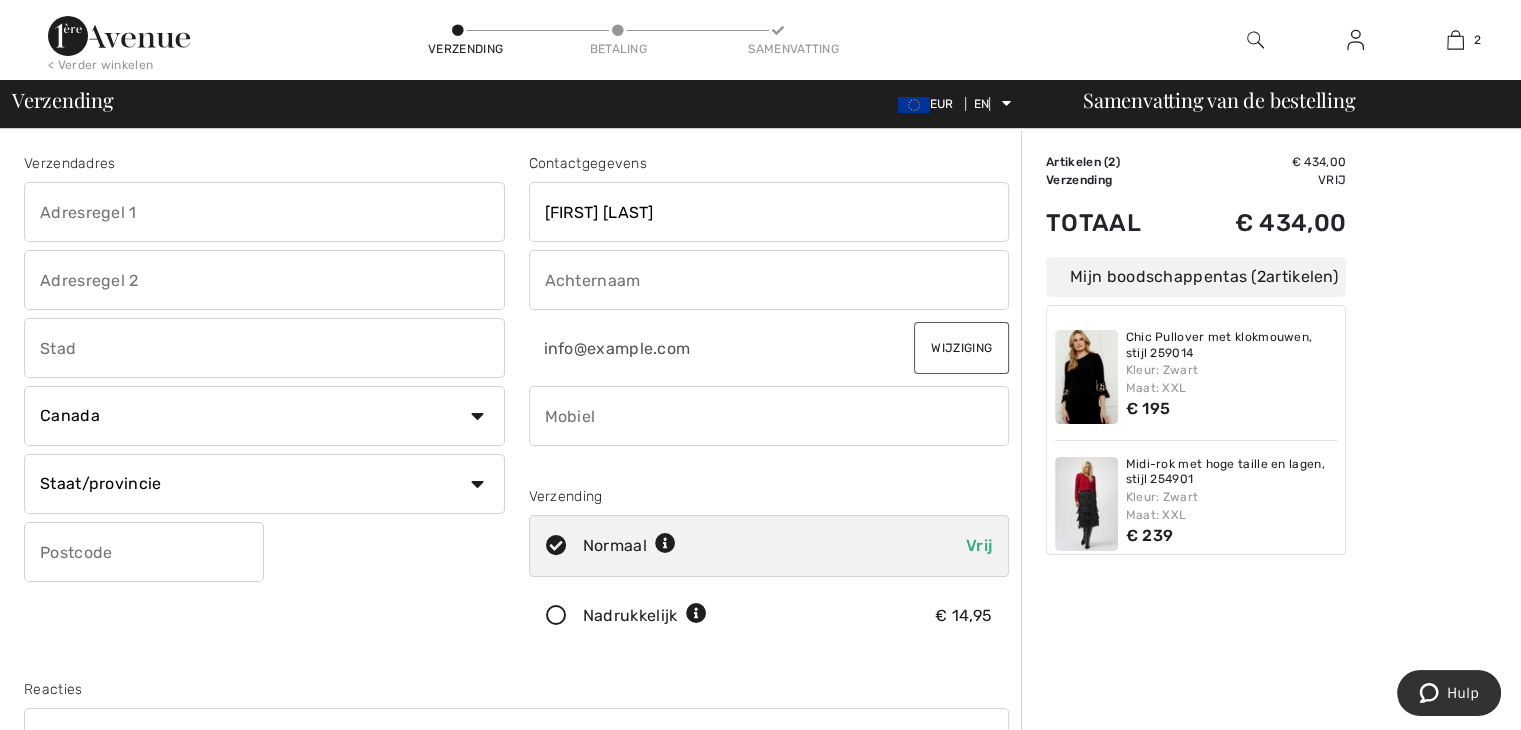 type on "Havenstraat, 12" 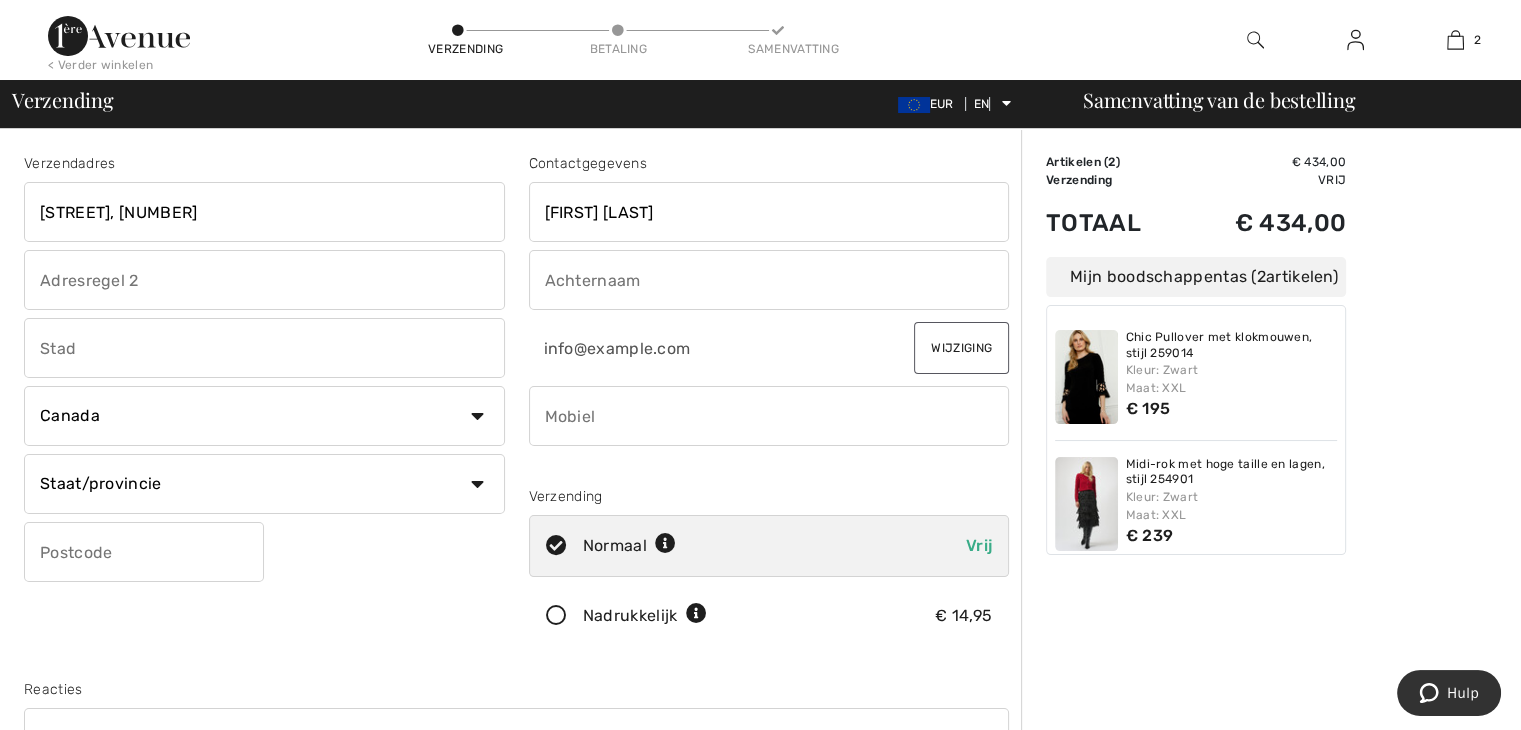 type on "12" 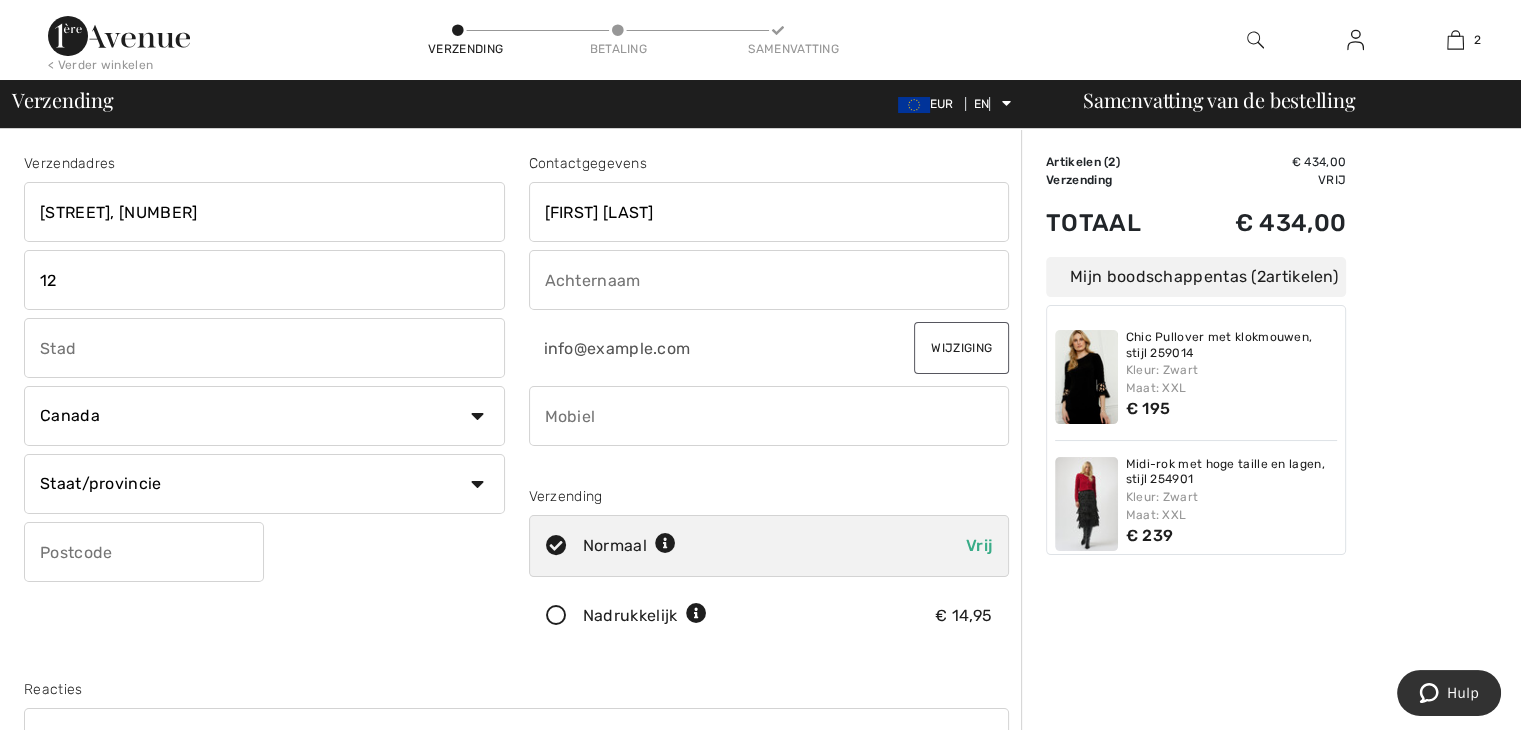 type on "Philippine" 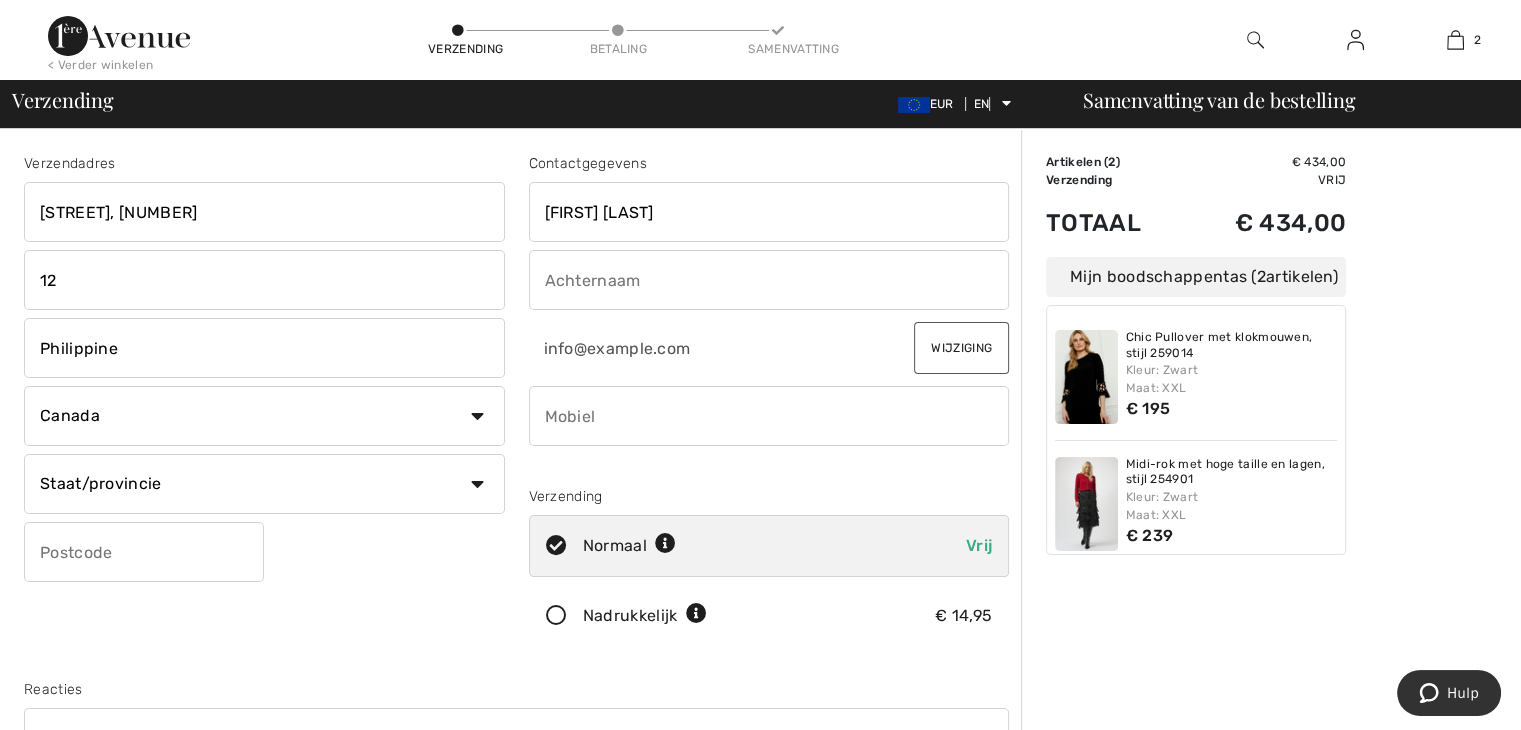 select on "NL" 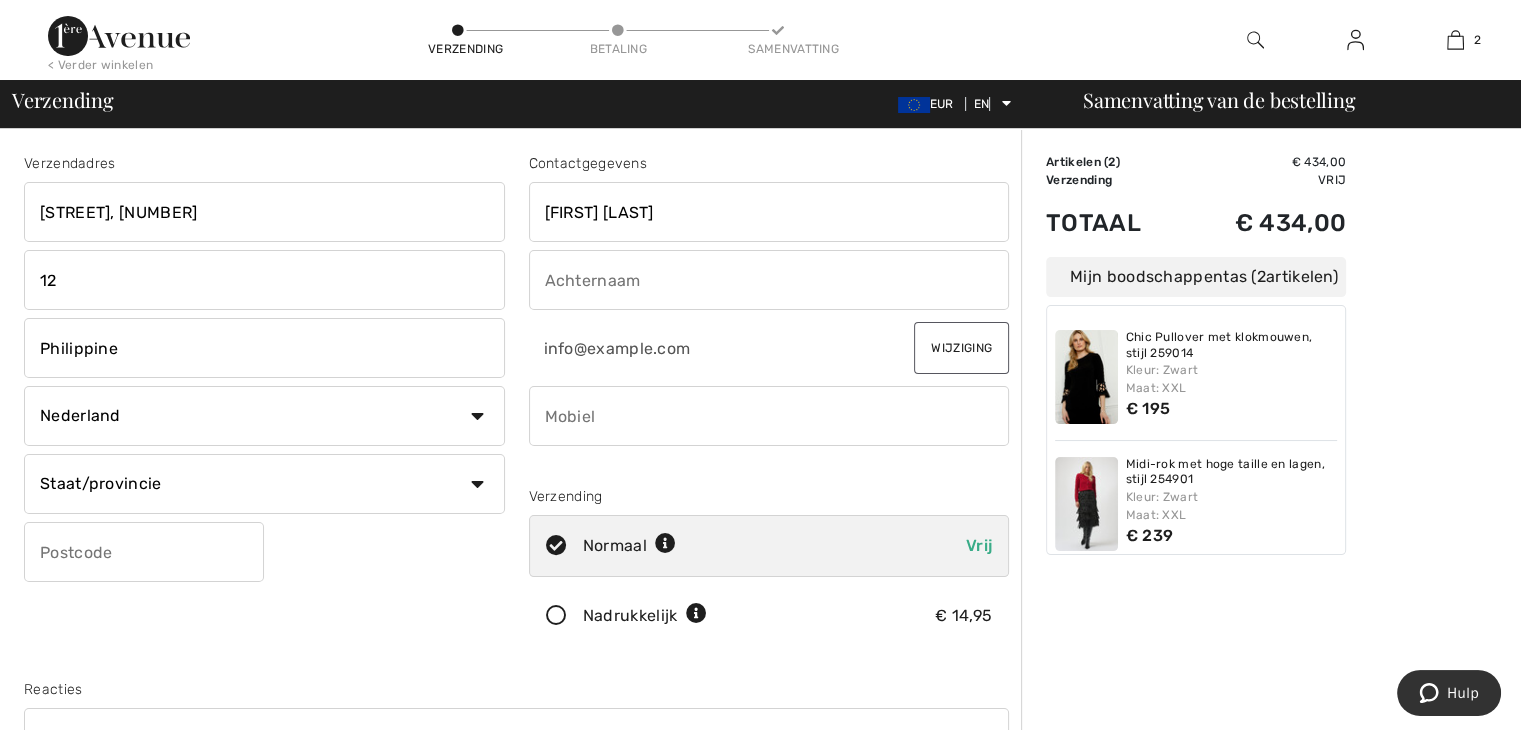 type on "4553AV" 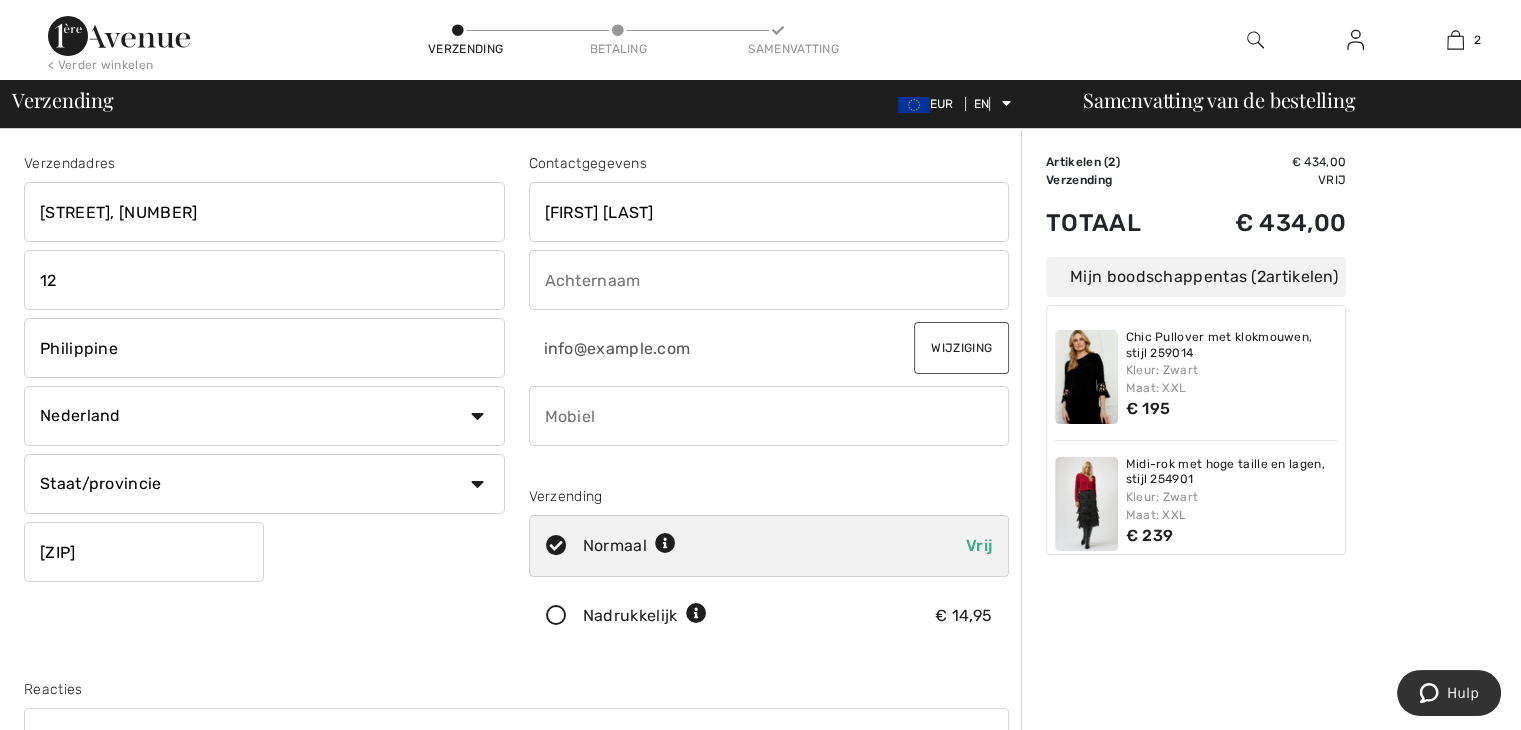 type on "Verlinde" 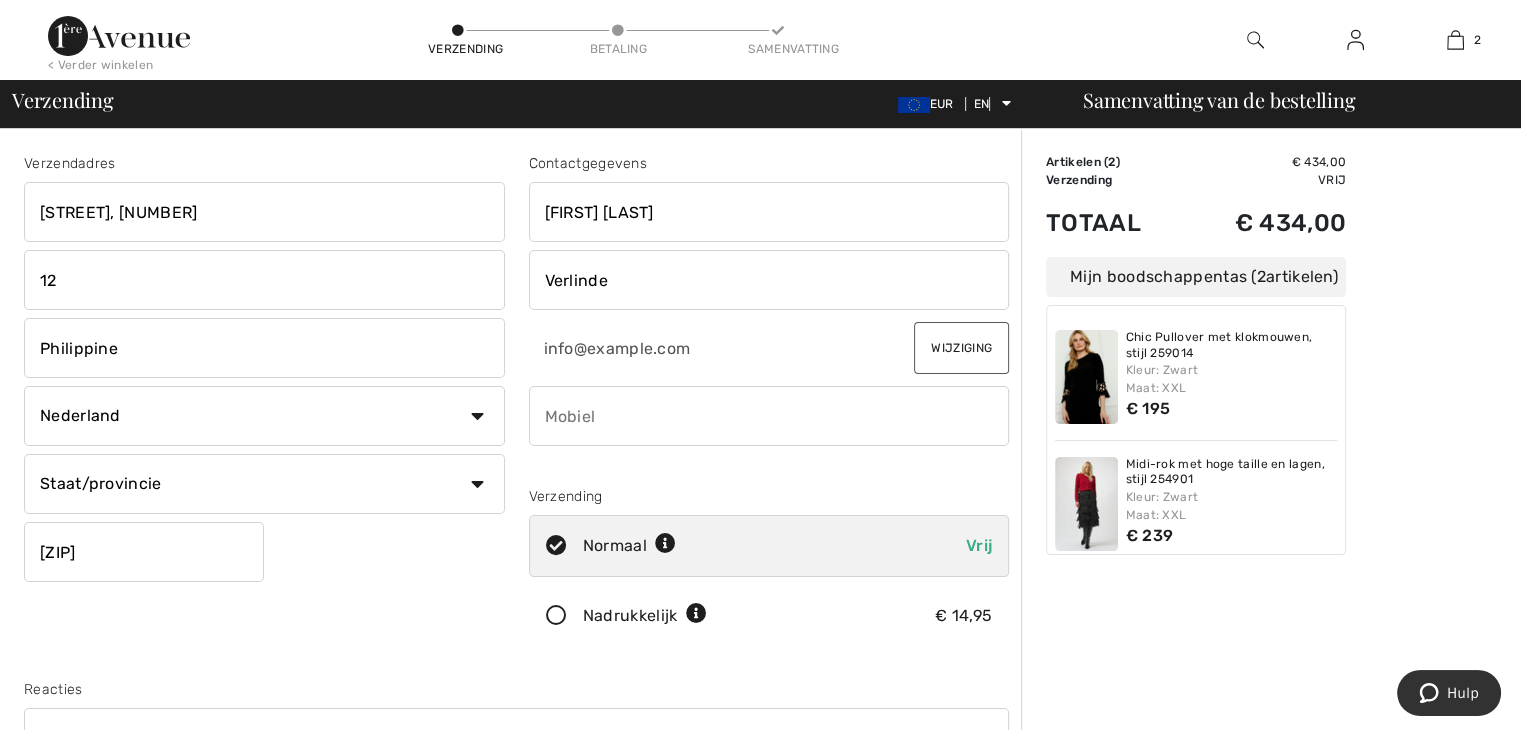 type on "0610911047" 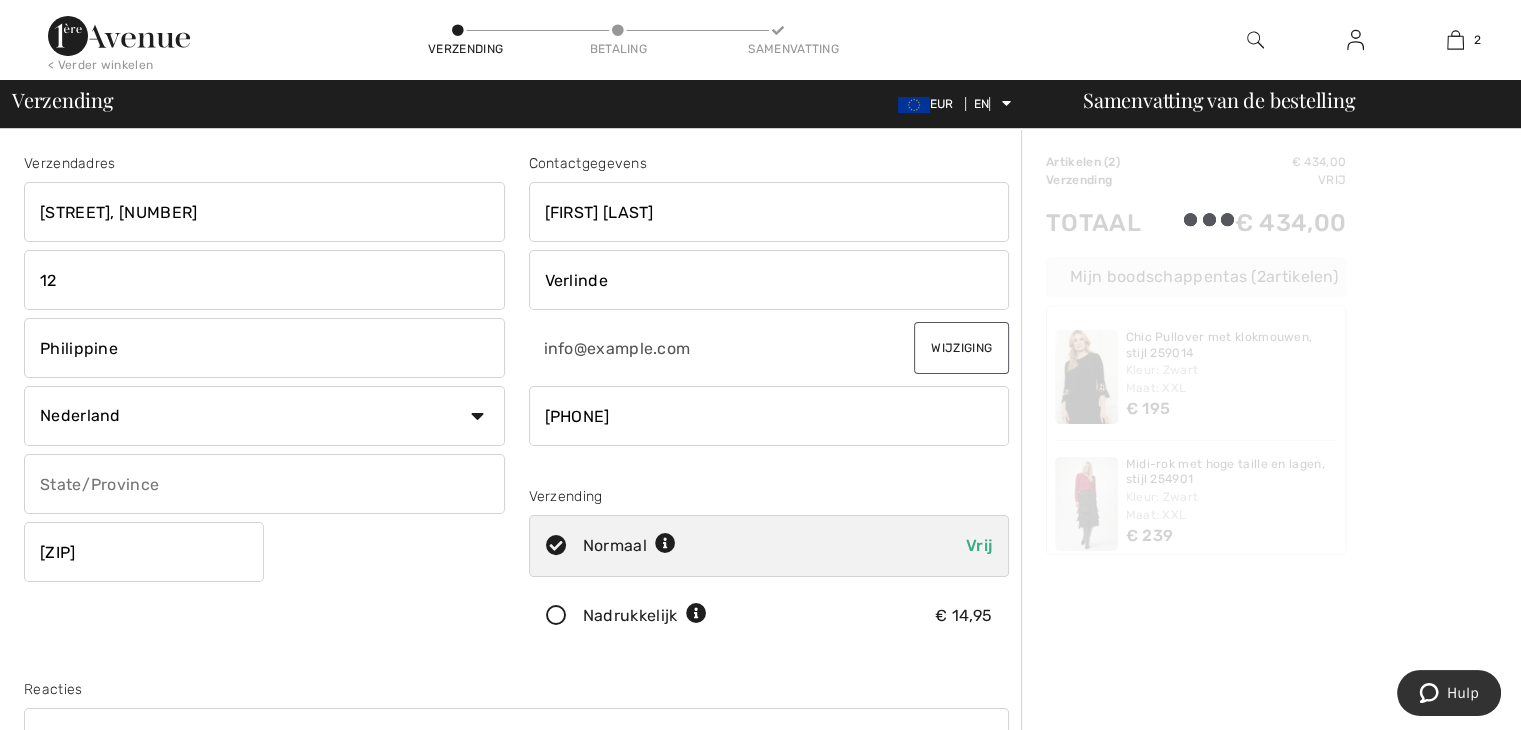 type on "Zeeland" 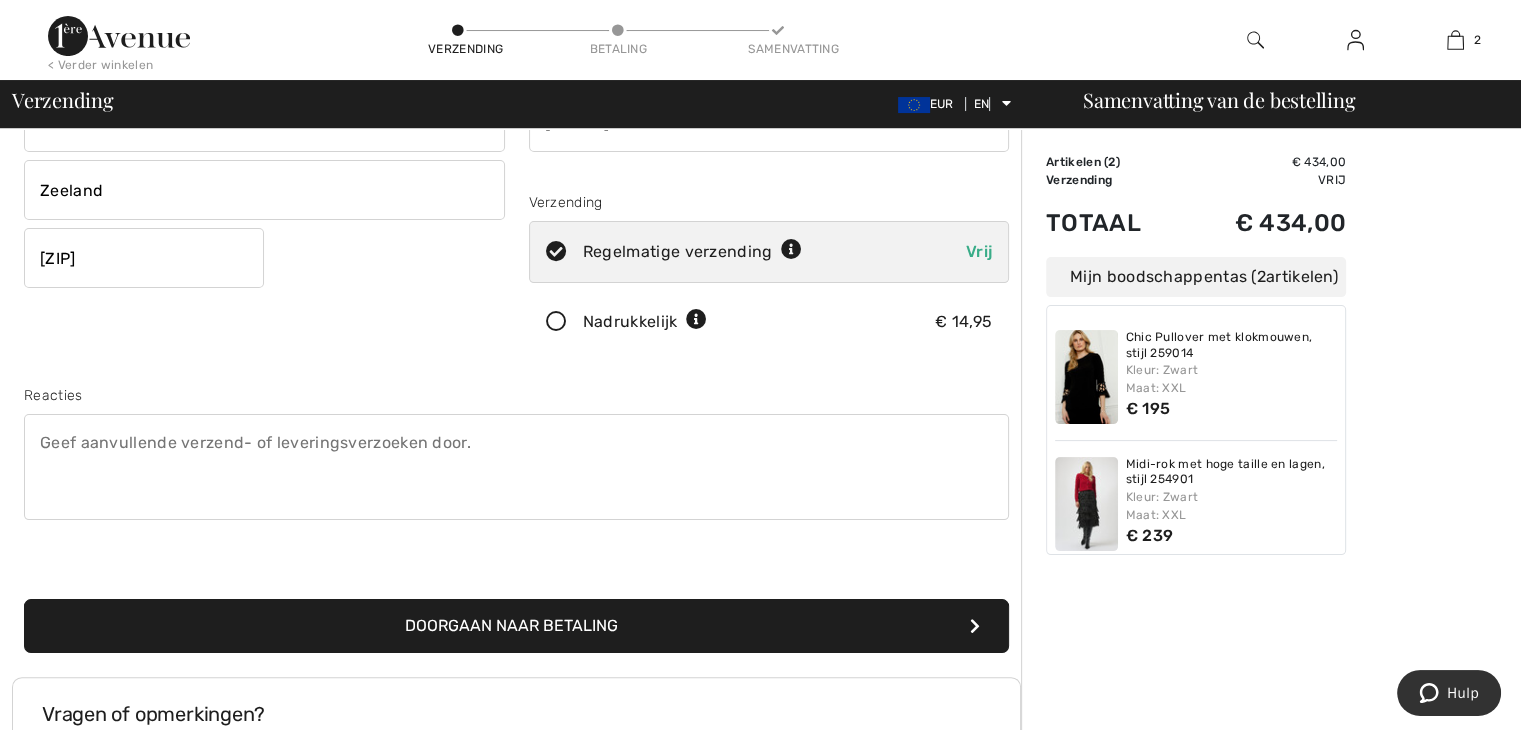 scroll, scrollTop: 300, scrollLeft: 0, axis: vertical 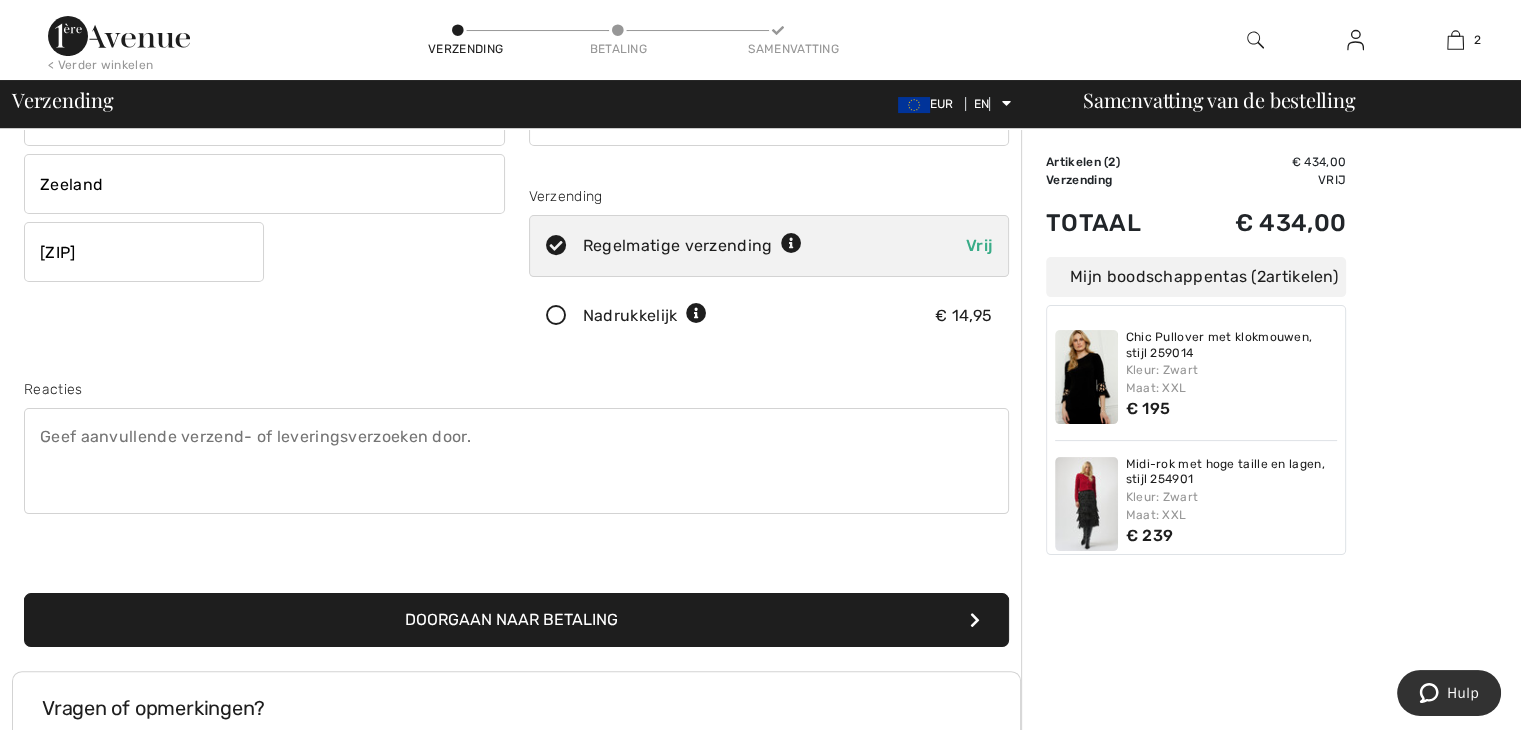 click on "Doorgaan naar betaling" at bounding box center (511, 619) 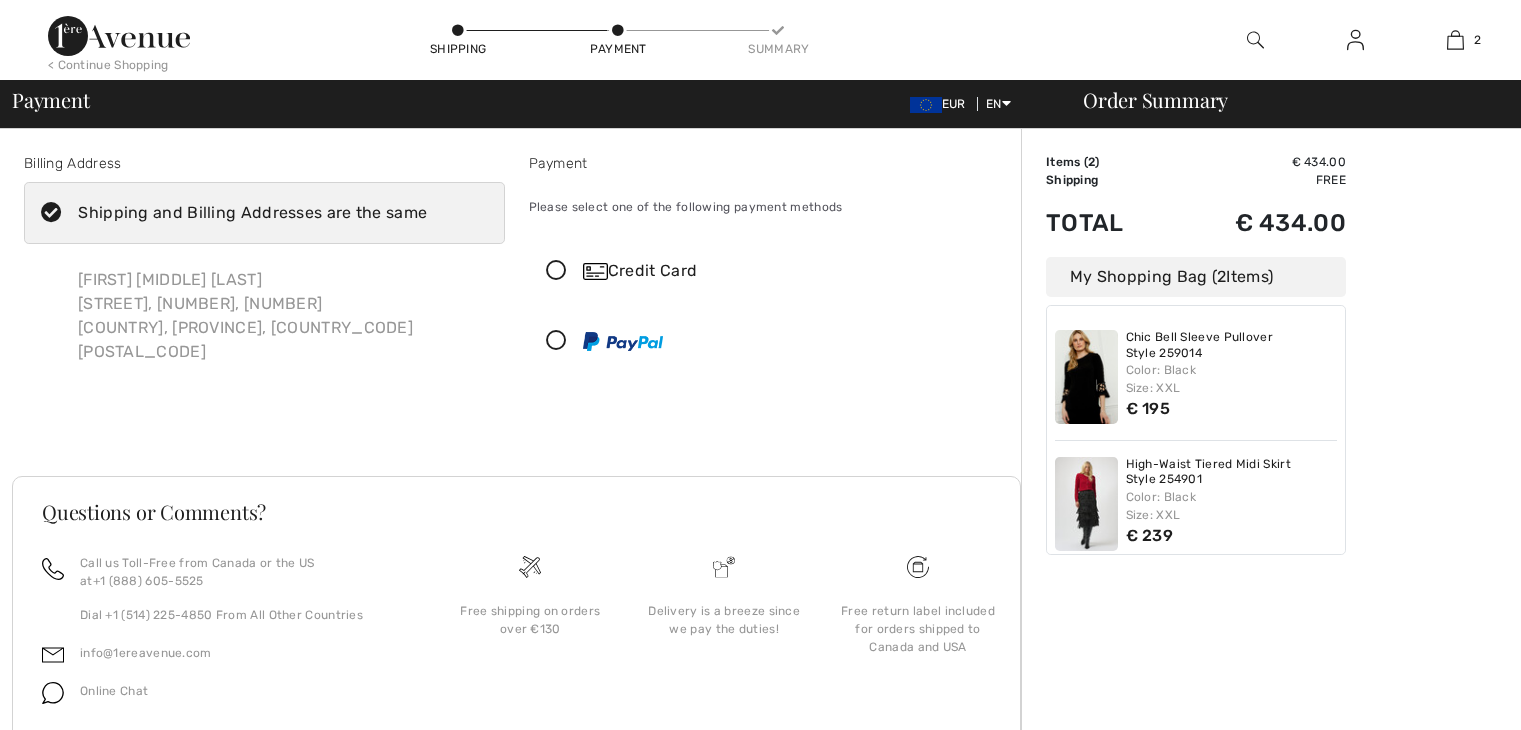 scroll, scrollTop: 0, scrollLeft: 0, axis: both 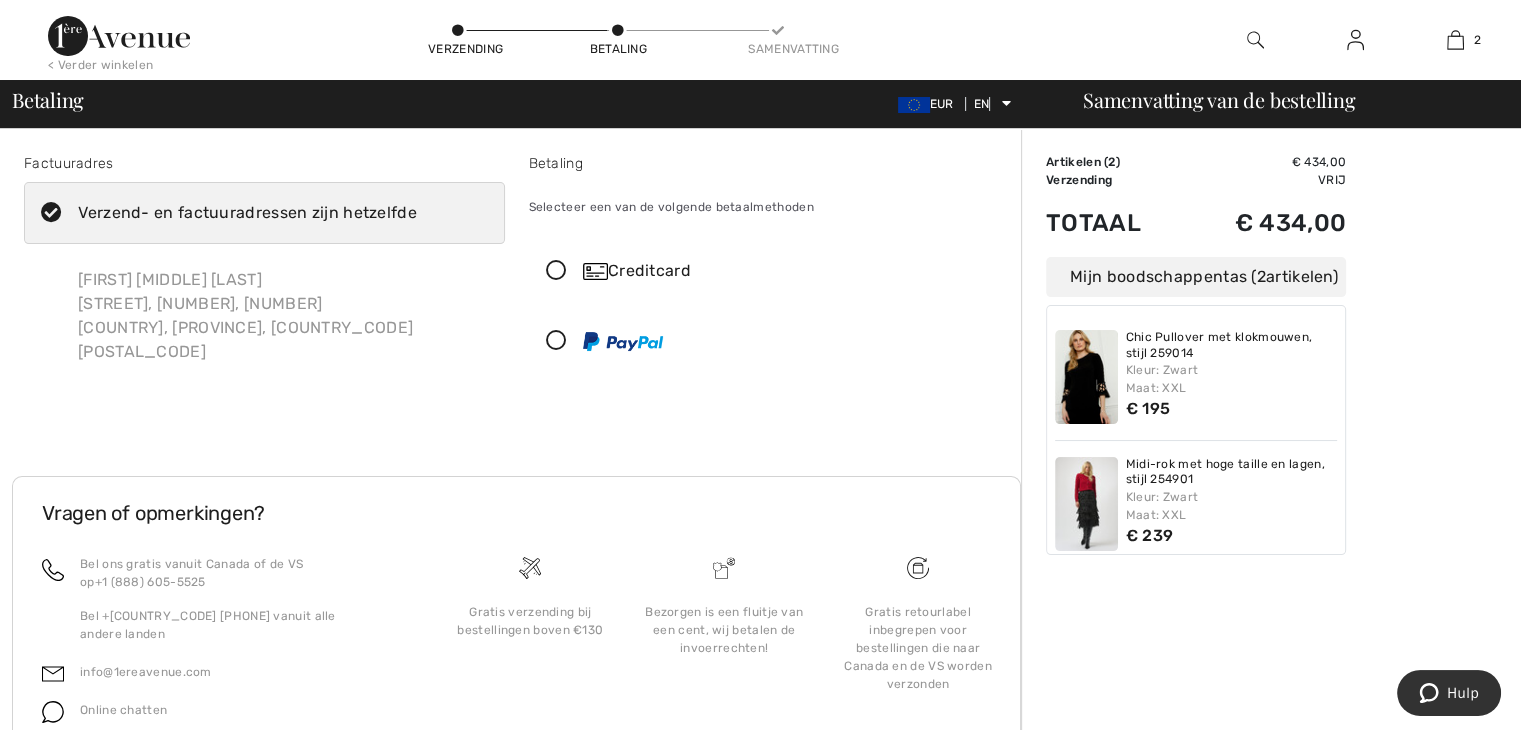 click at bounding box center [556, 271] 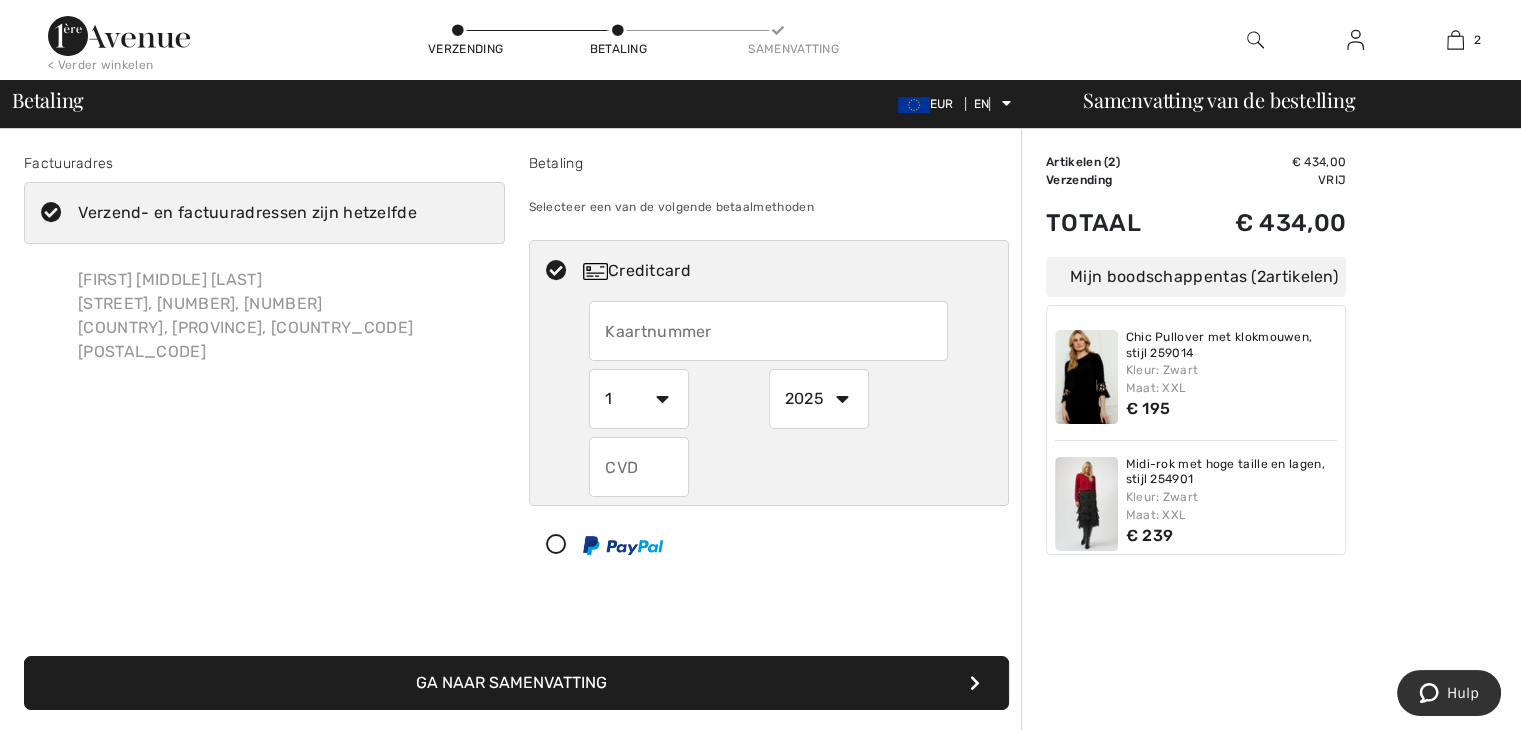 click at bounding box center (768, 331) 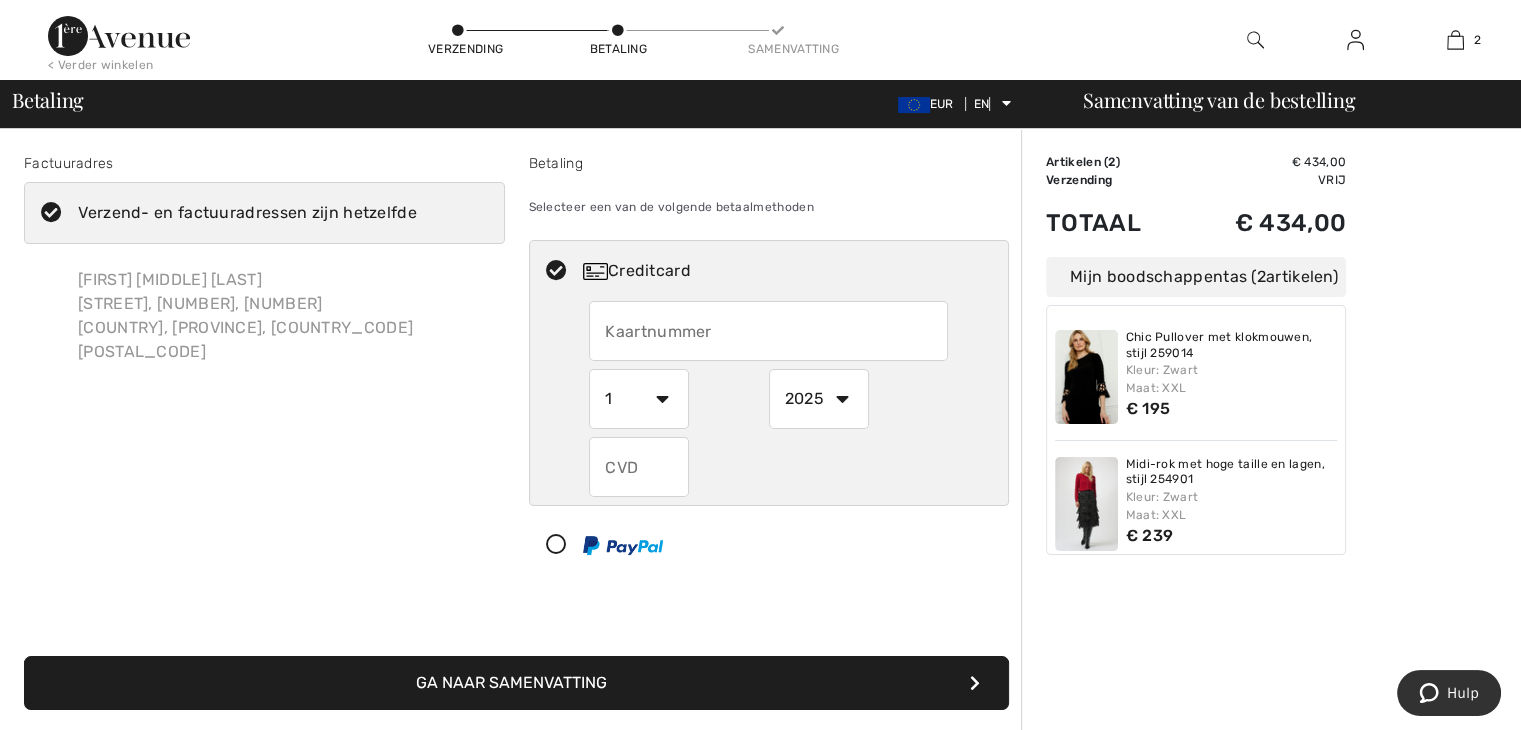 type on "5341260016517358" 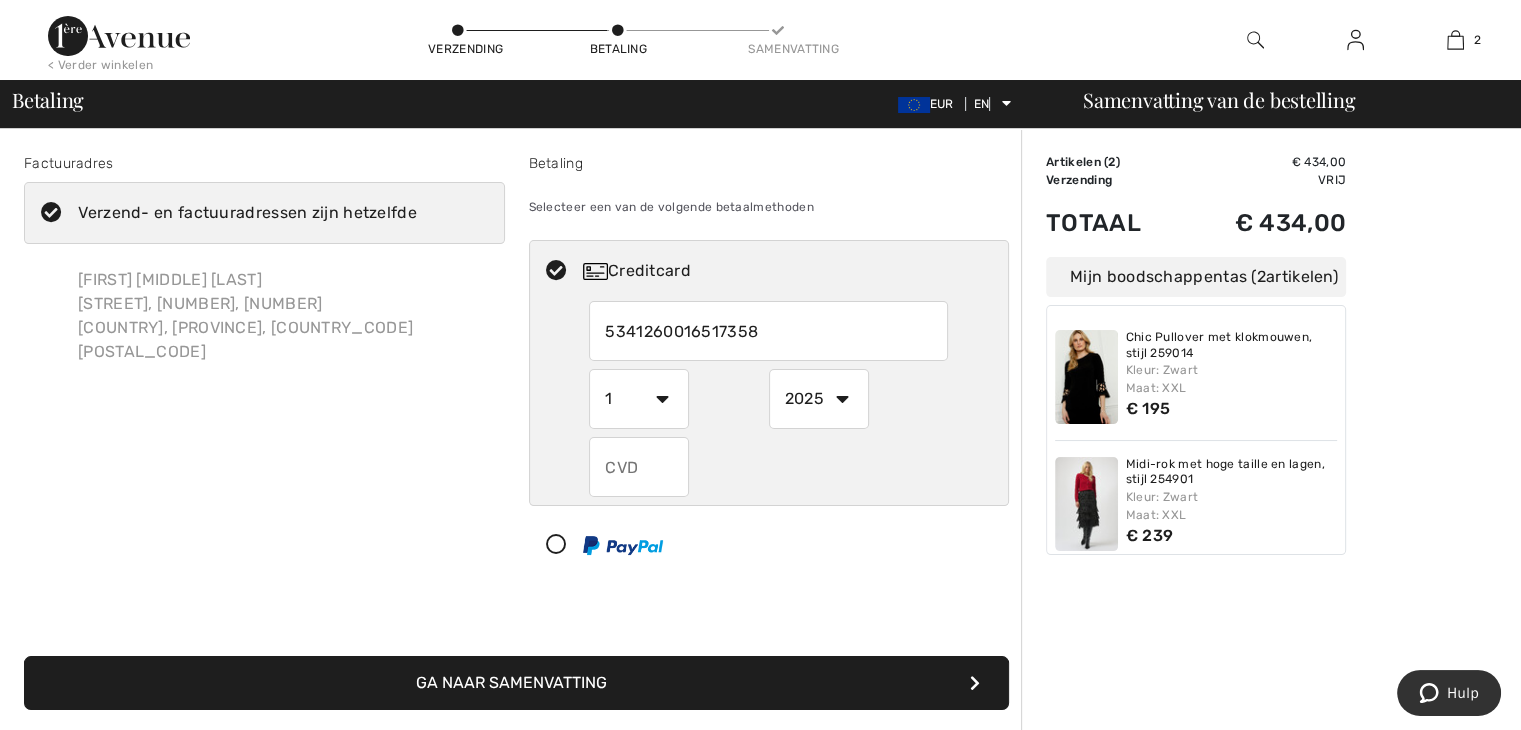 select on "7" 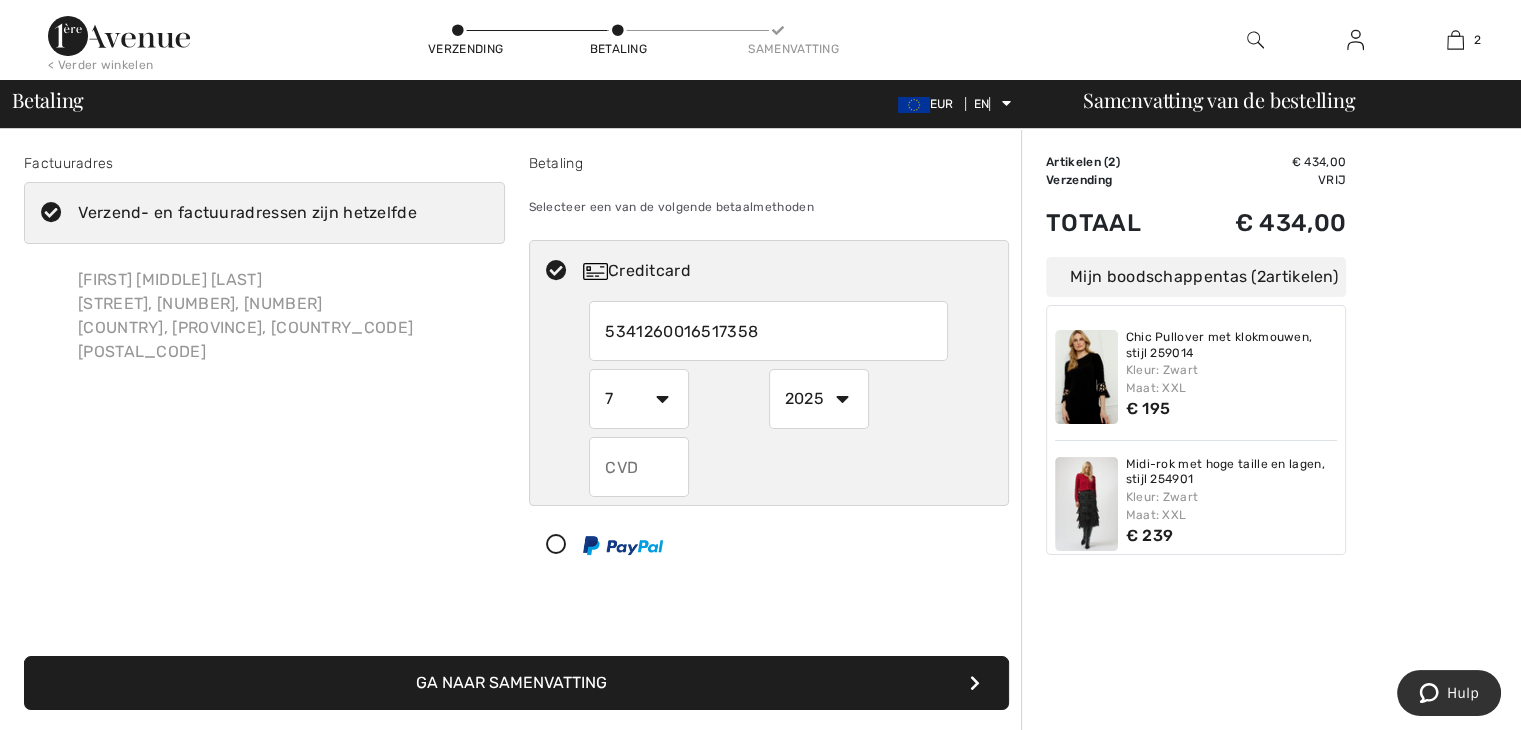 select on "2029" 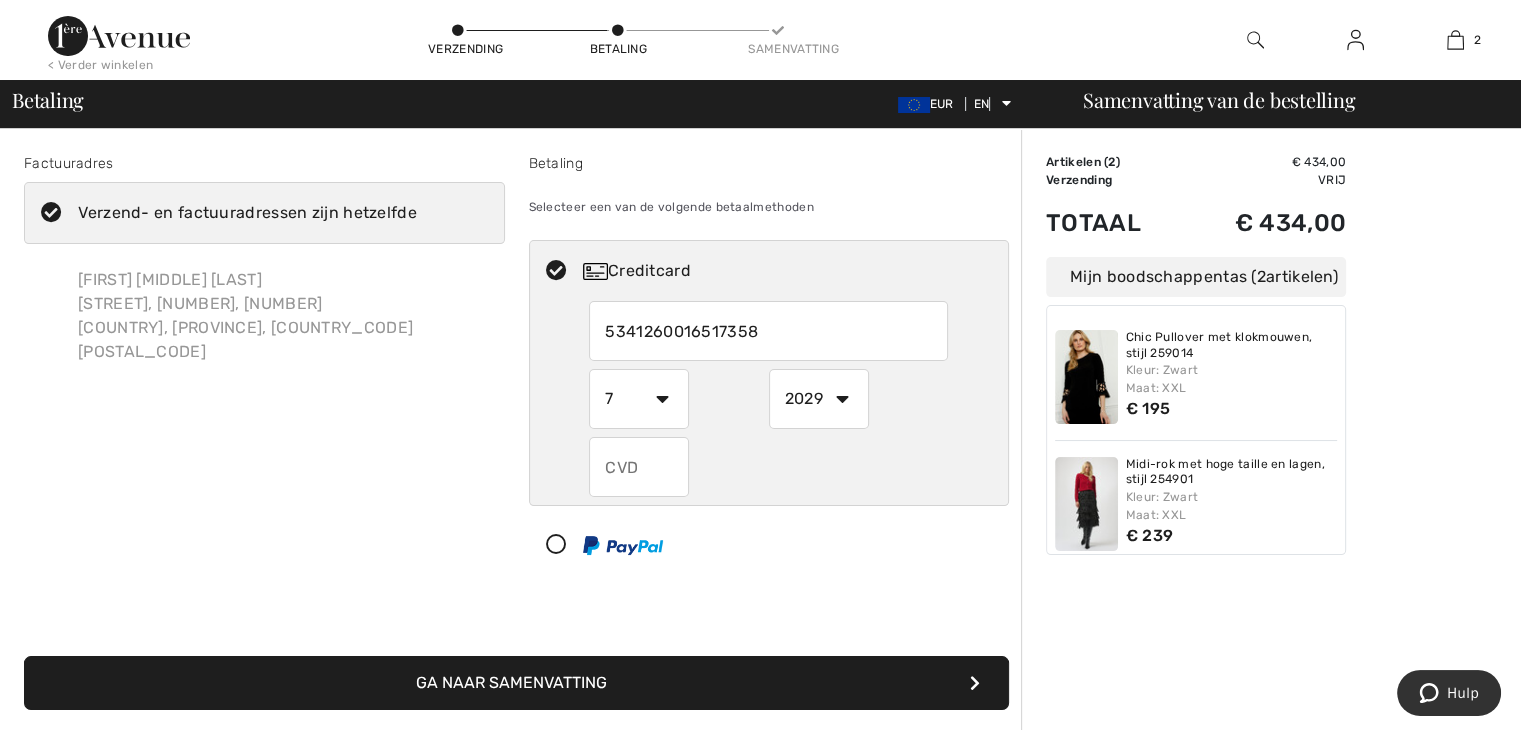 type on "126" 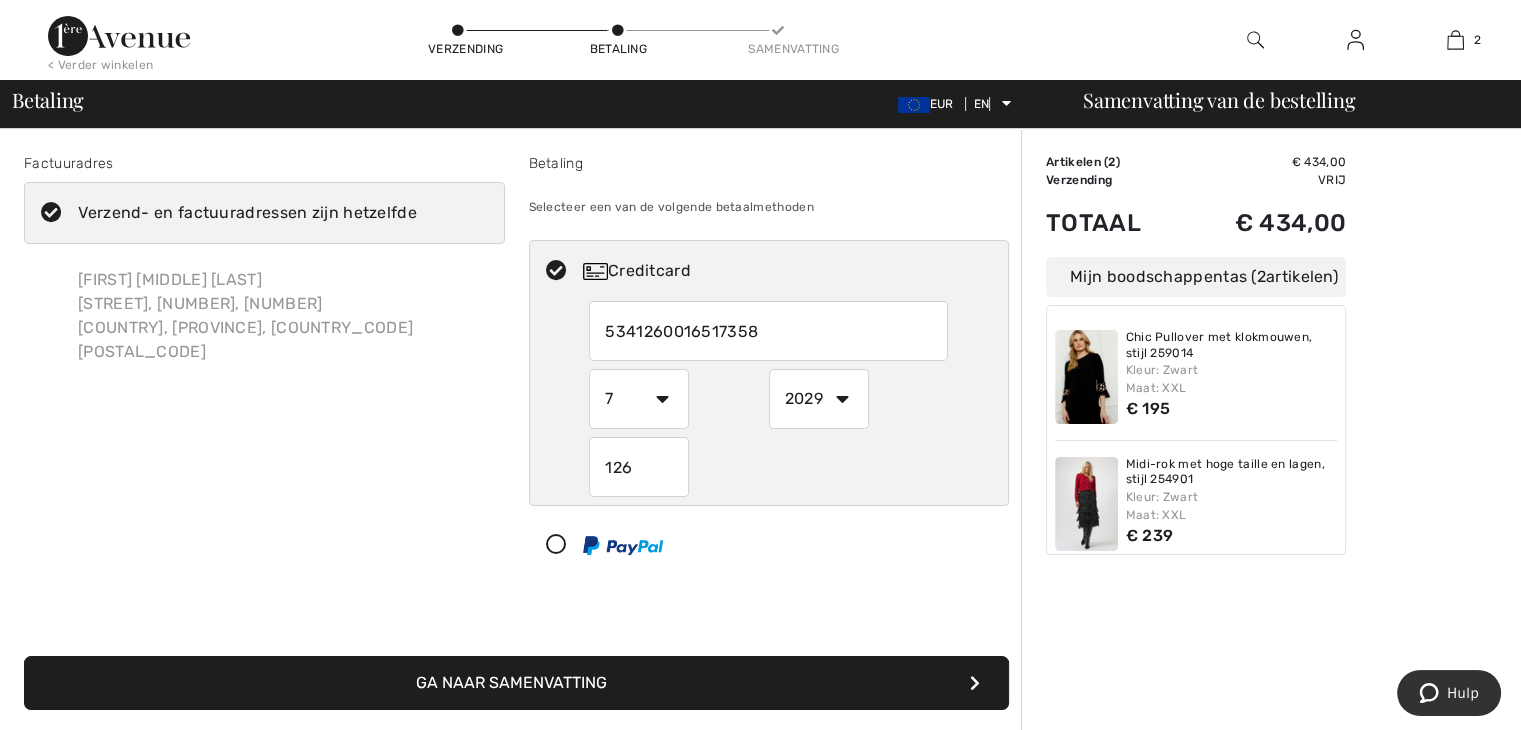 click on "Ga naar Samenvatting" at bounding box center (511, 682) 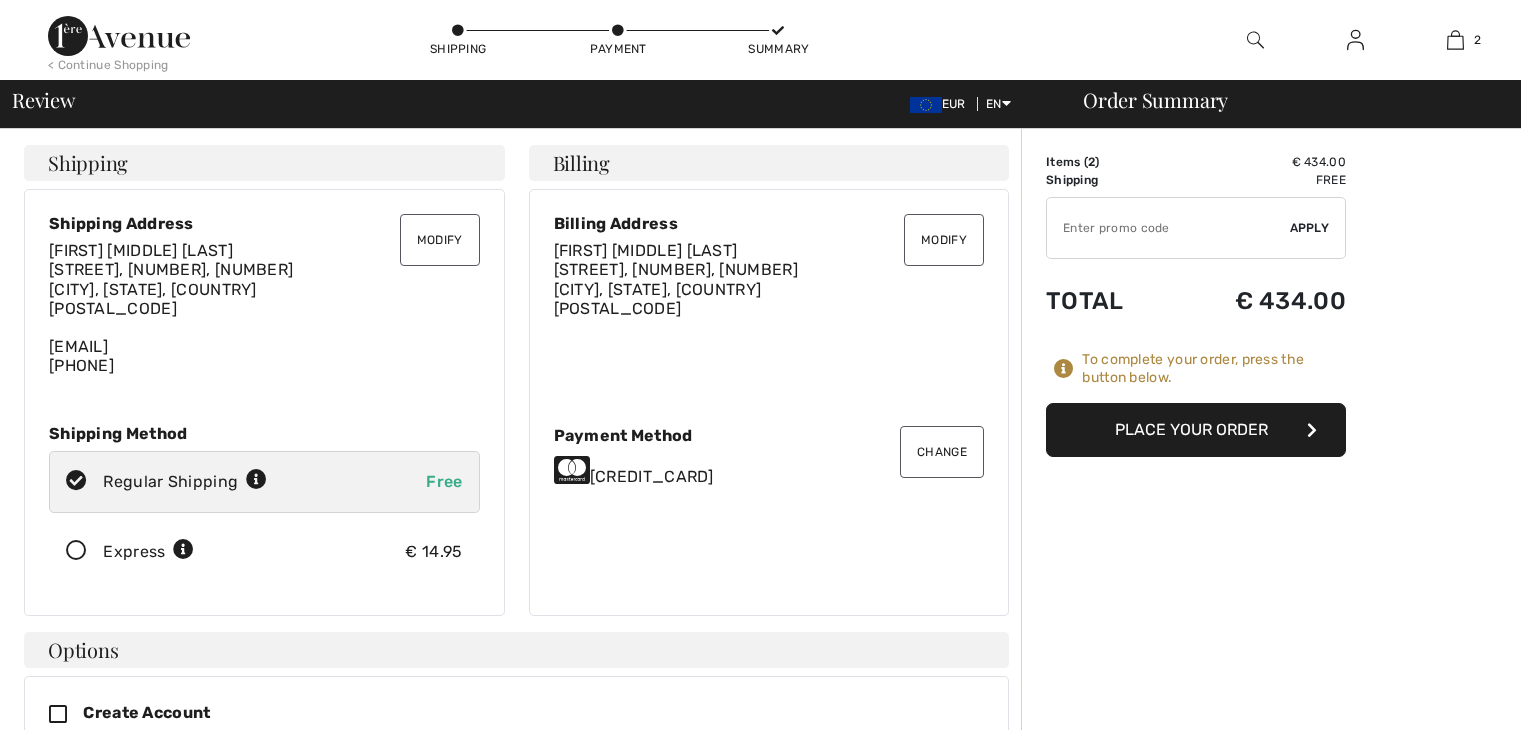 scroll, scrollTop: 0, scrollLeft: 0, axis: both 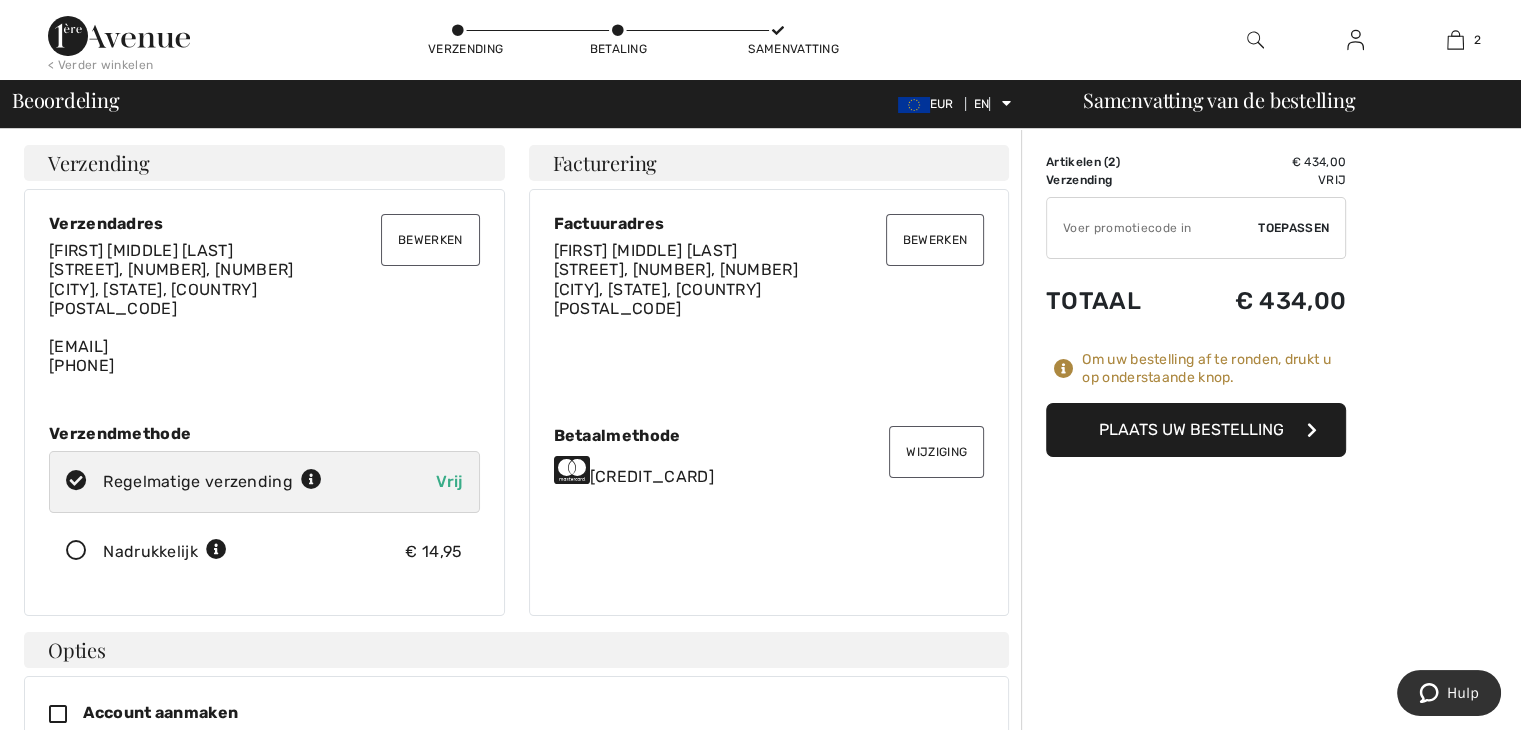 click on "Plaats uw bestelling" at bounding box center [1191, 429] 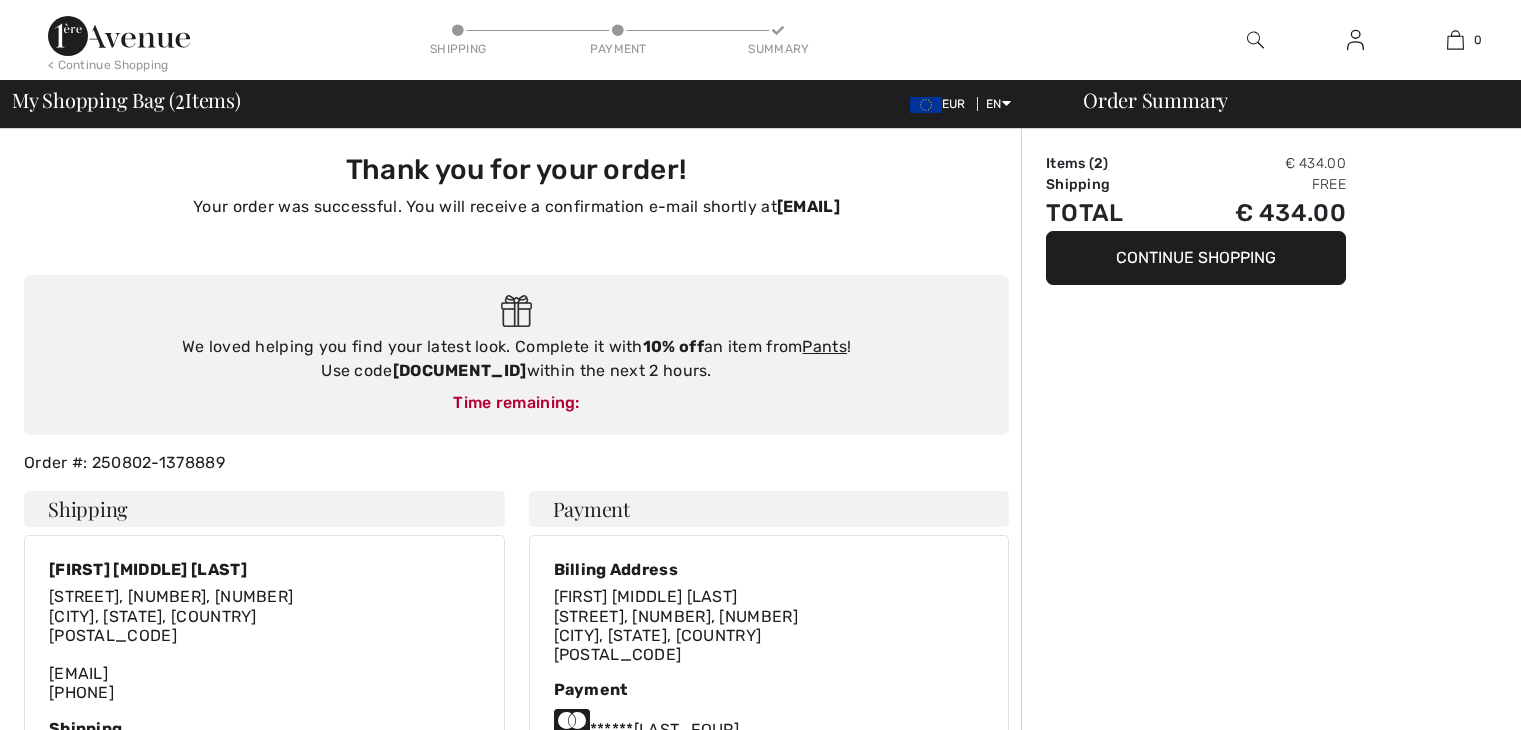 scroll, scrollTop: 0, scrollLeft: 0, axis: both 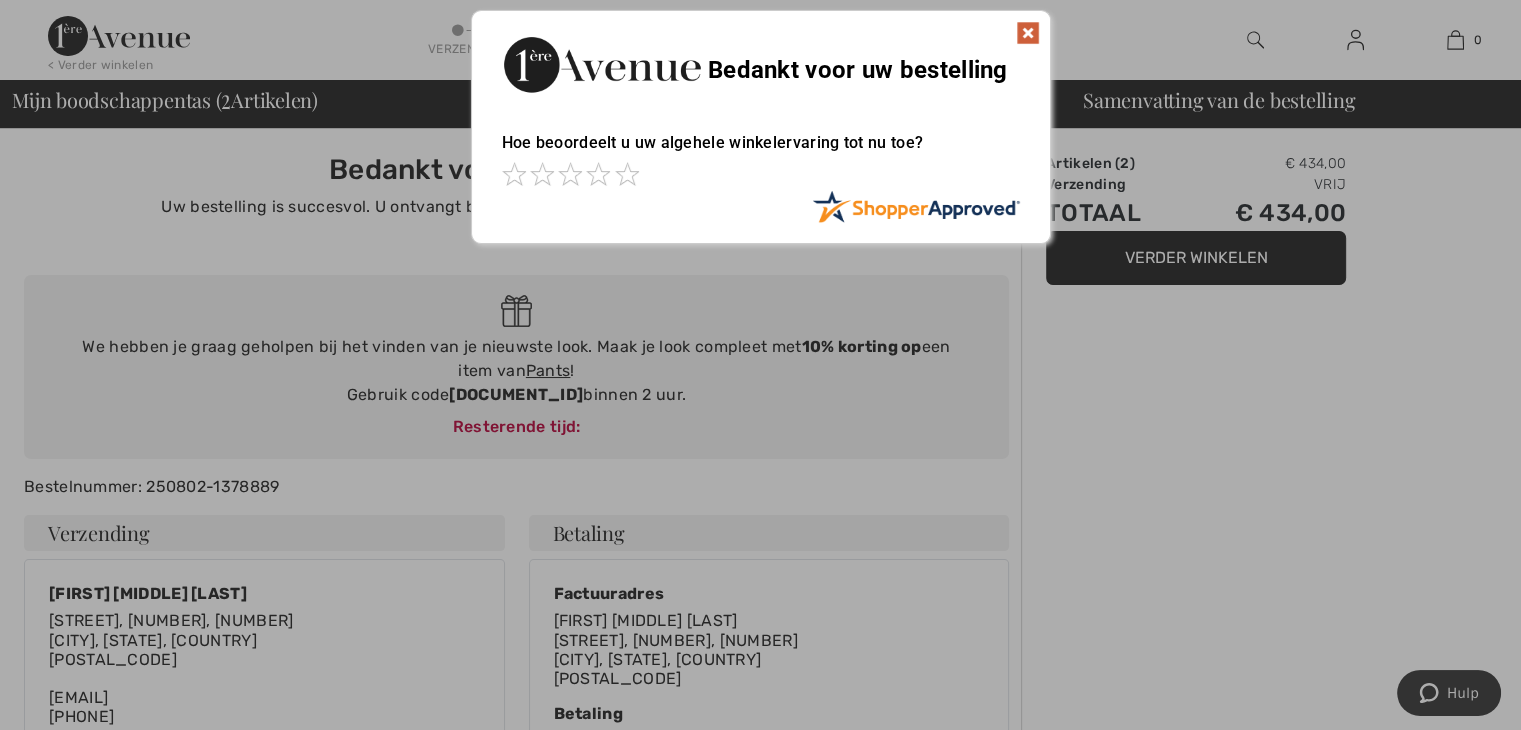 click at bounding box center [1028, 33] 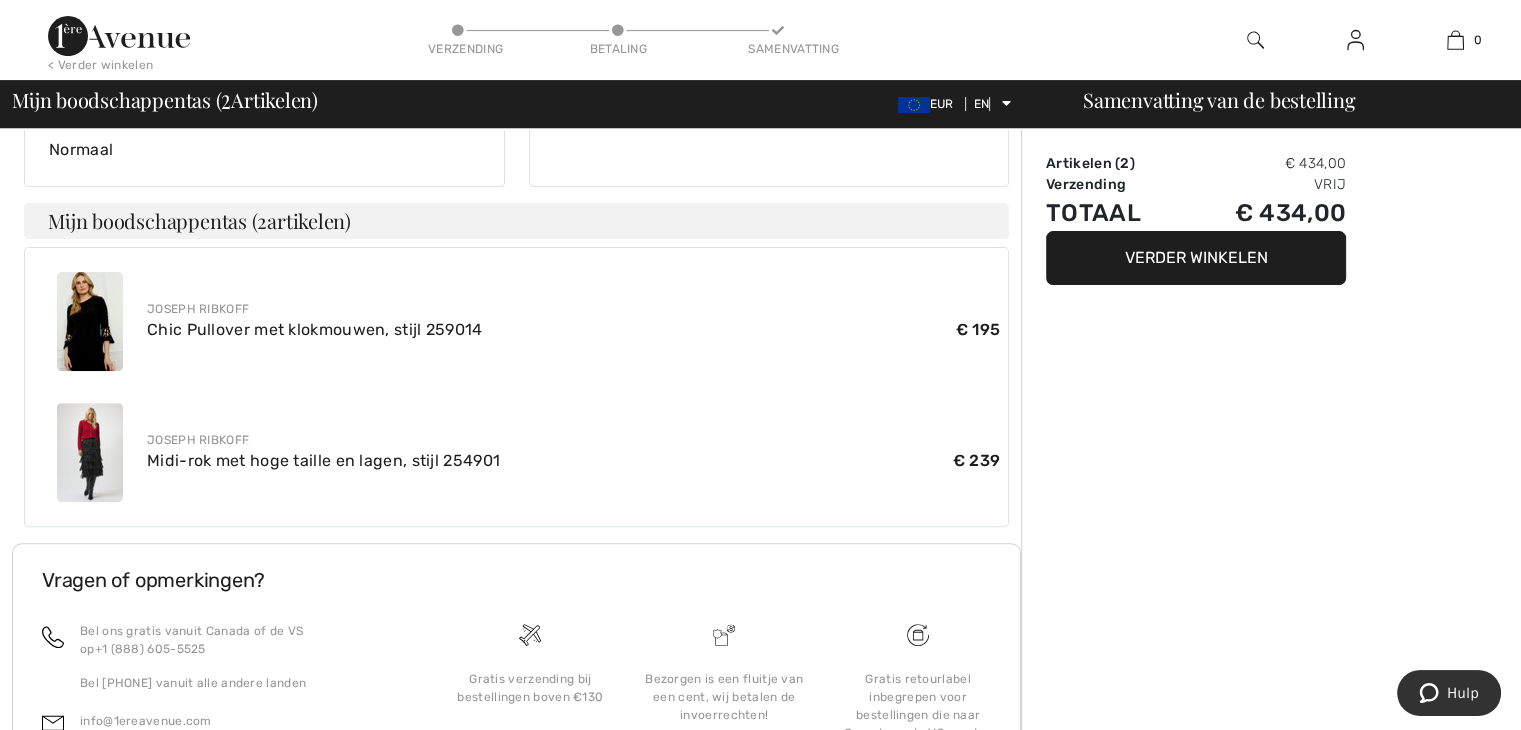 scroll, scrollTop: 577, scrollLeft: 0, axis: vertical 